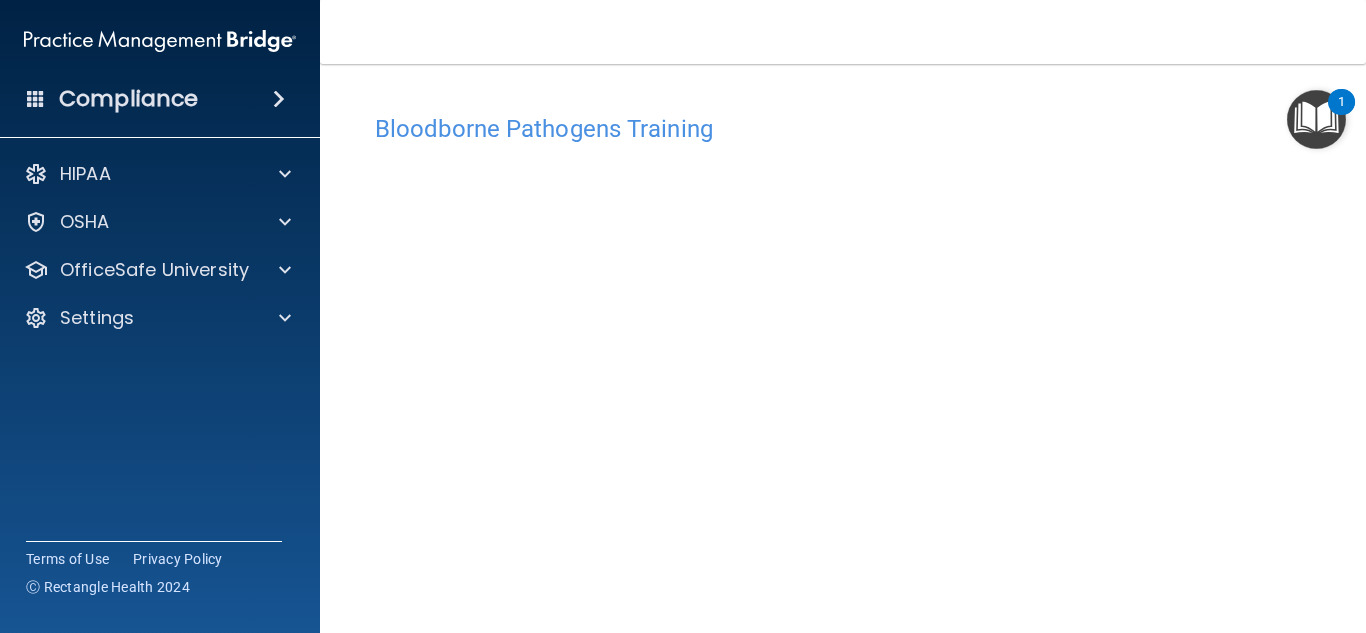 scroll, scrollTop: 0, scrollLeft: 0, axis: both 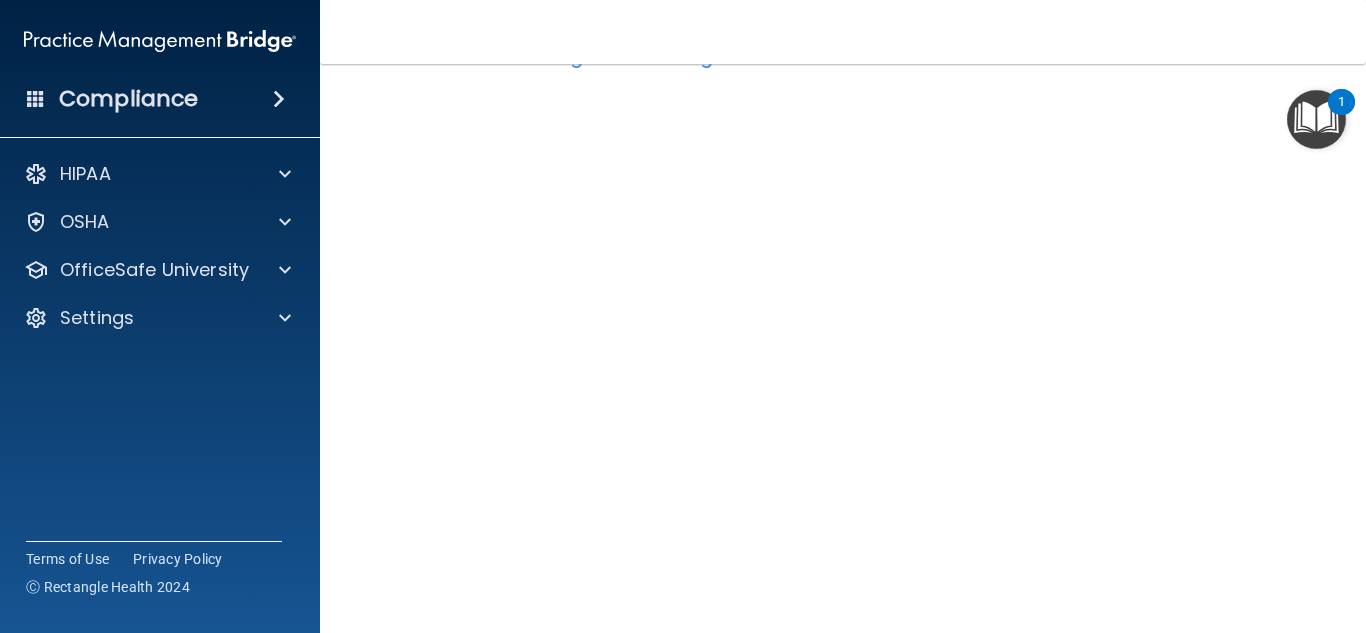 click on "Bloodborne Pathogens Training         This course doesn’t expire until 06/11/2025. Are you sure you want to take this course now?   Take the course anyway!" at bounding box center (843, 376) 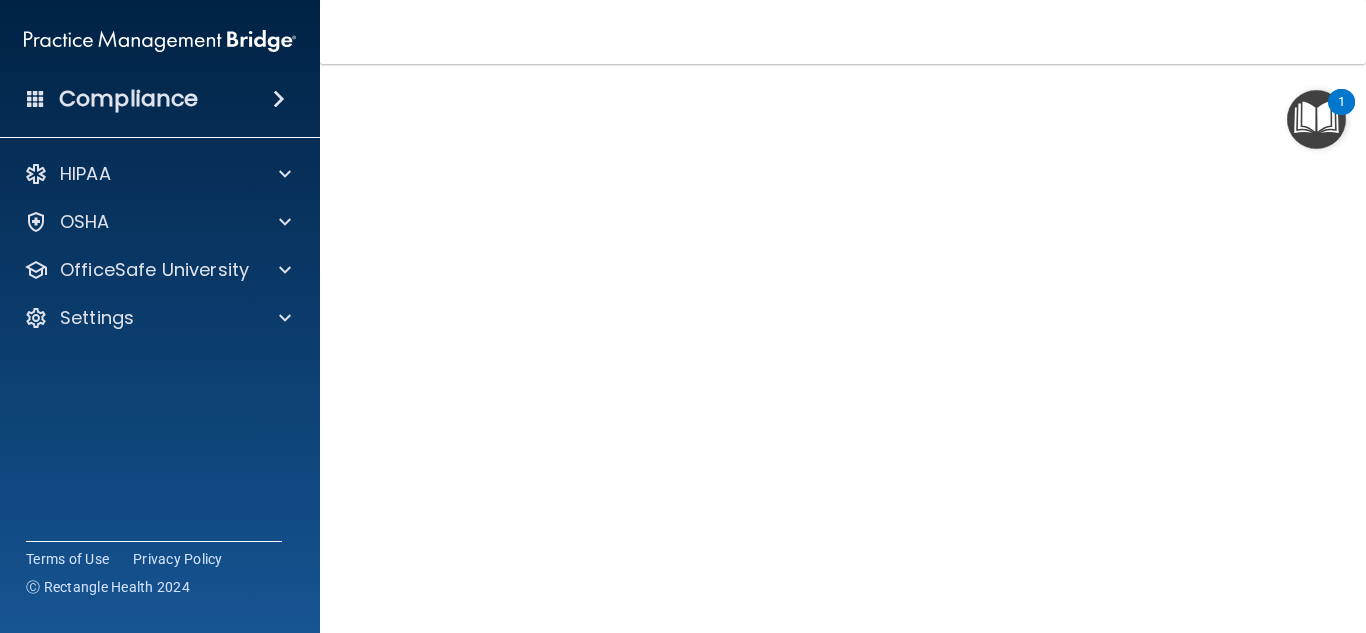 scroll, scrollTop: 166, scrollLeft: 0, axis: vertical 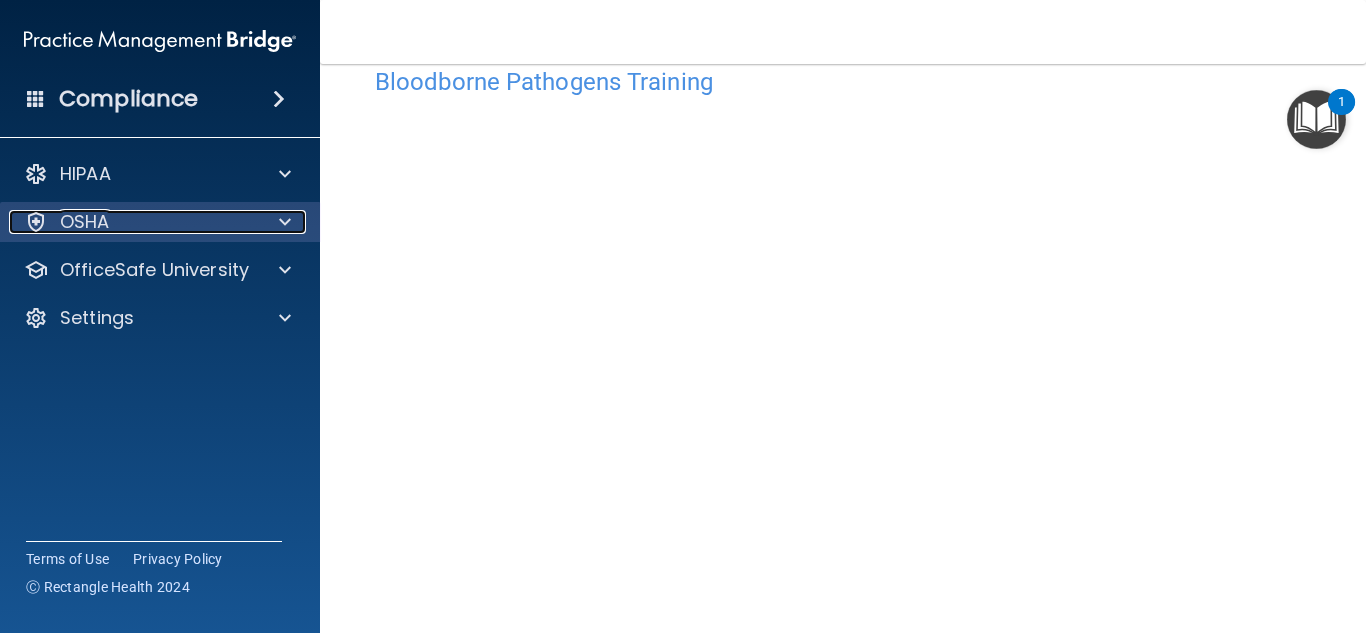 click on "OSHA" at bounding box center [133, 222] 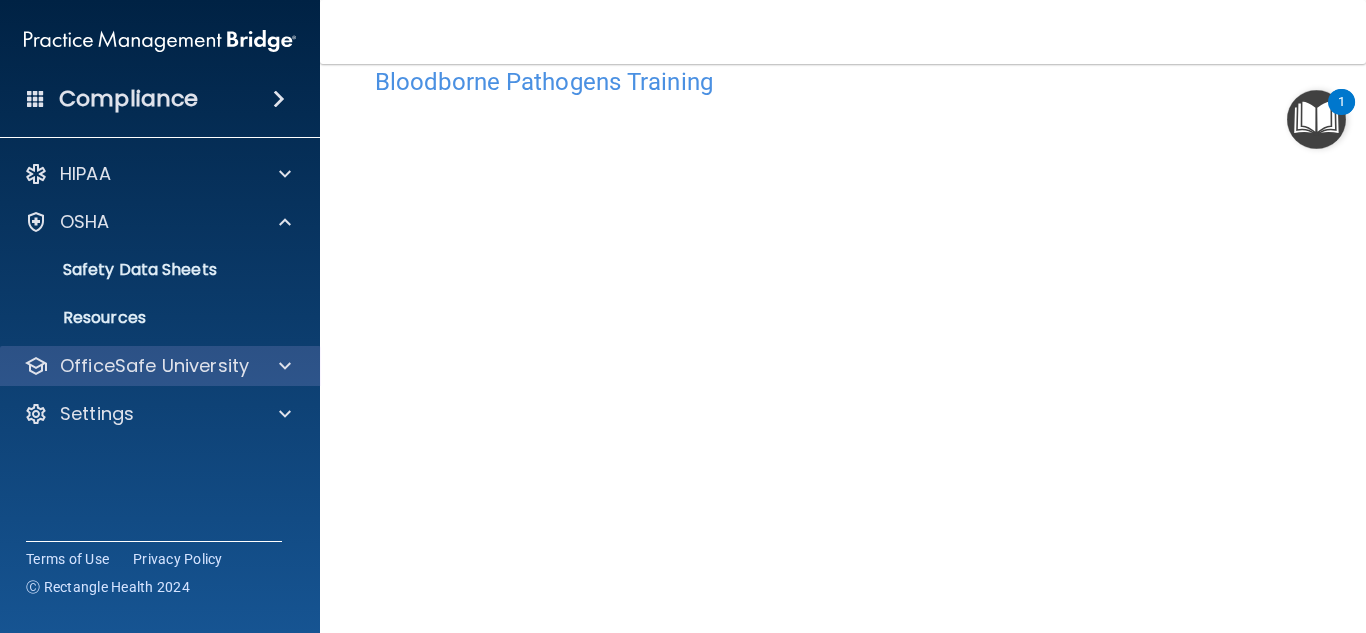 click on "OfficeSafe University" at bounding box center [160, 366] 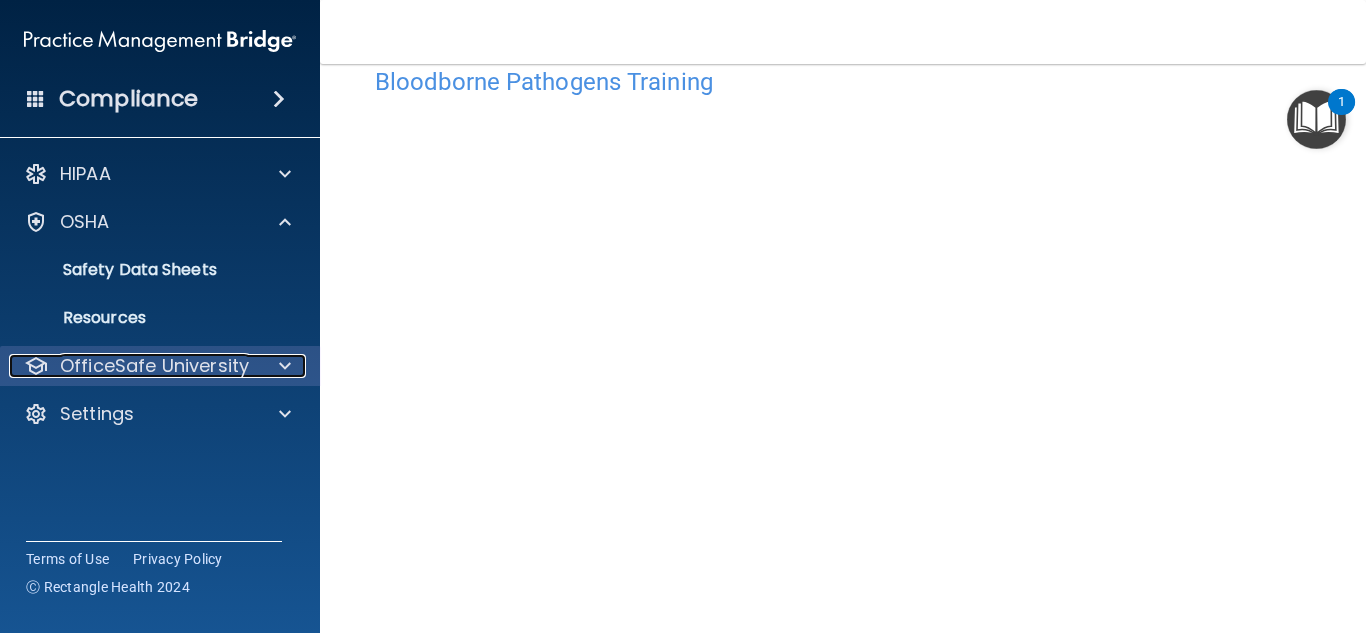 click on "OfficeSafe University" at bounding box center (154, 366) 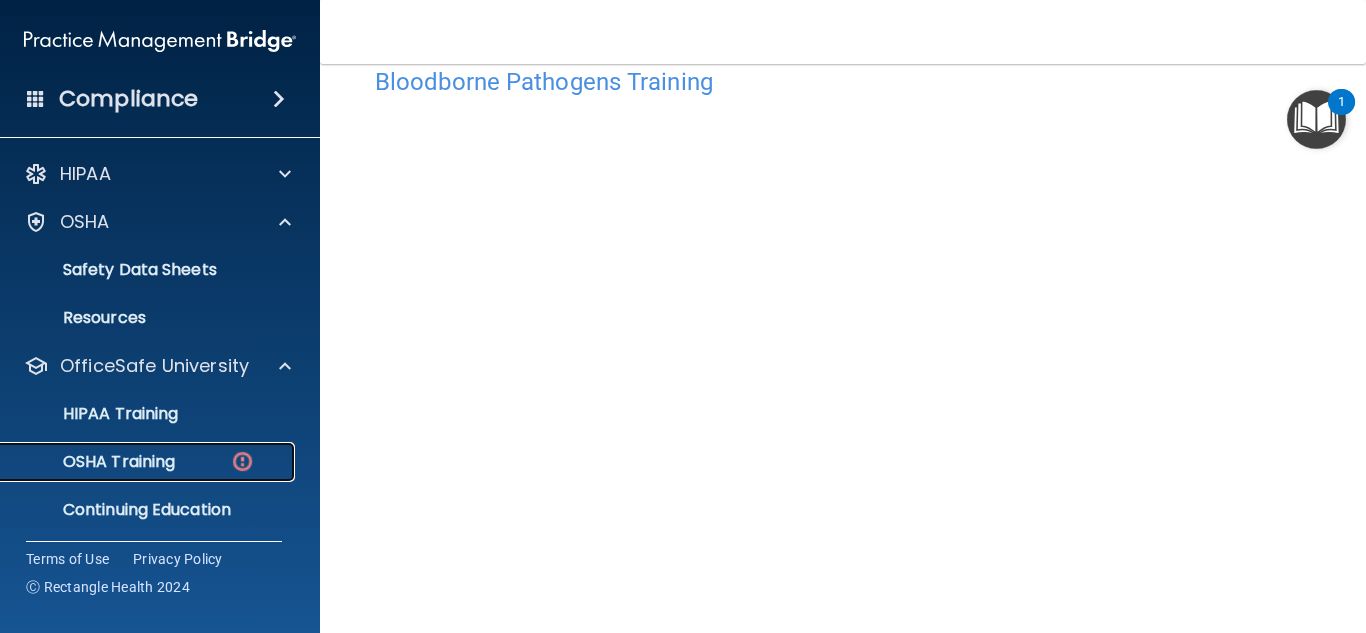 click on "OSHA Training" at bounding box center (94, 462) 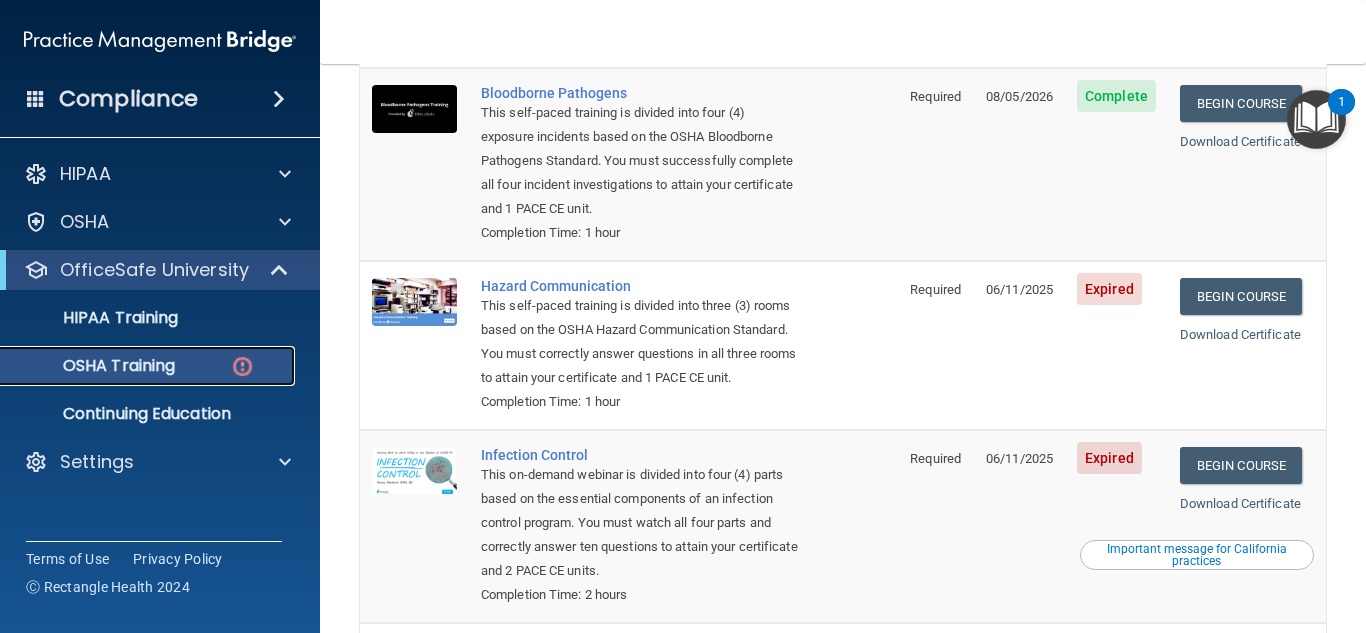 scroll, scrollTop: 204, scrollLeft: 0, axis: vertical 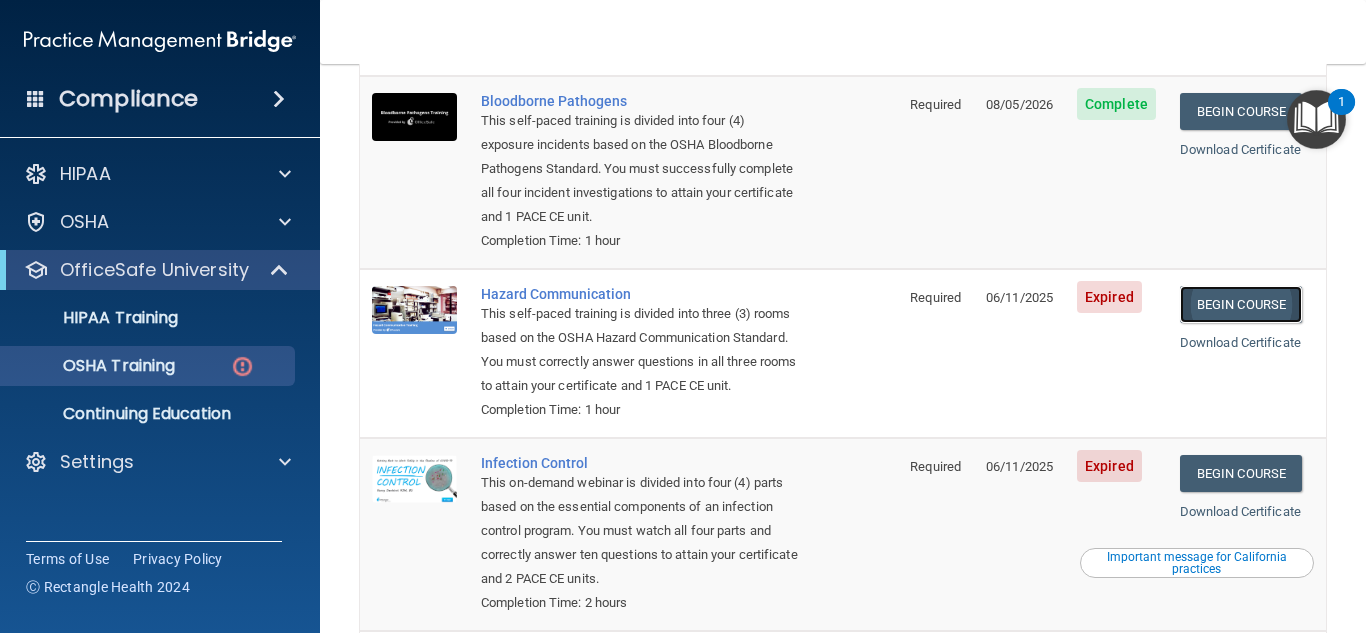 click on "Begin Course" at bounding box center (1241, 304) 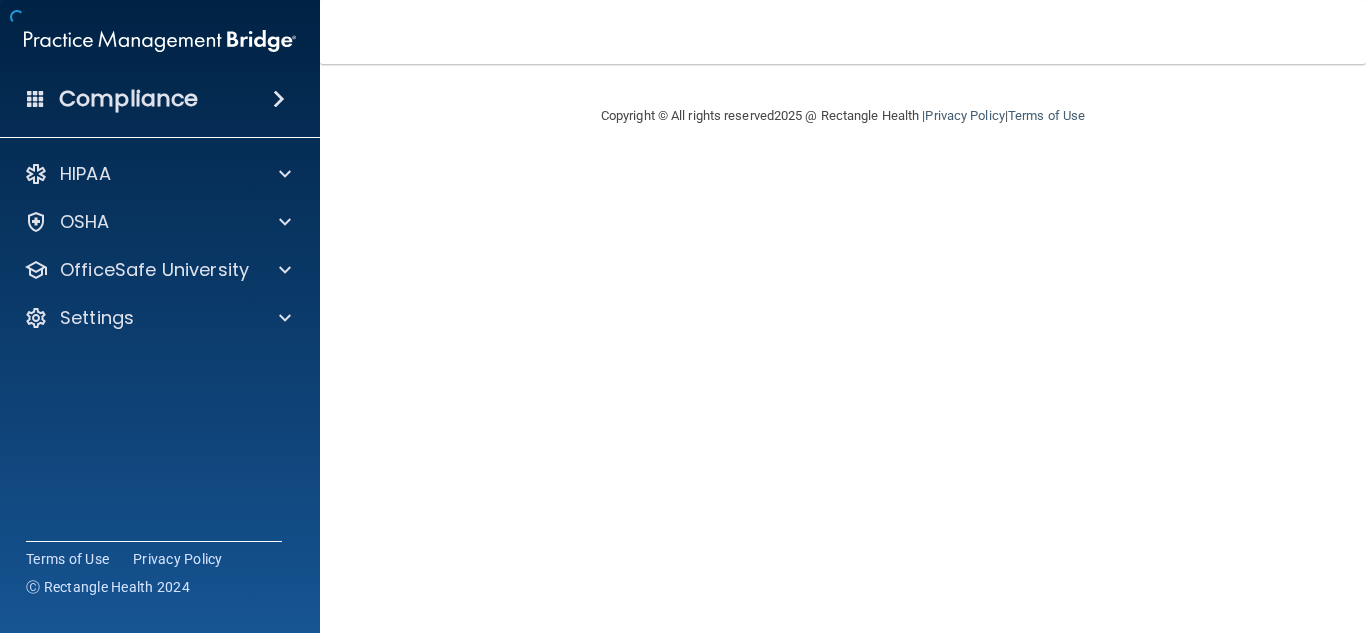 scroll, scrollTop: 0, scrollLeft: 0, axis: both 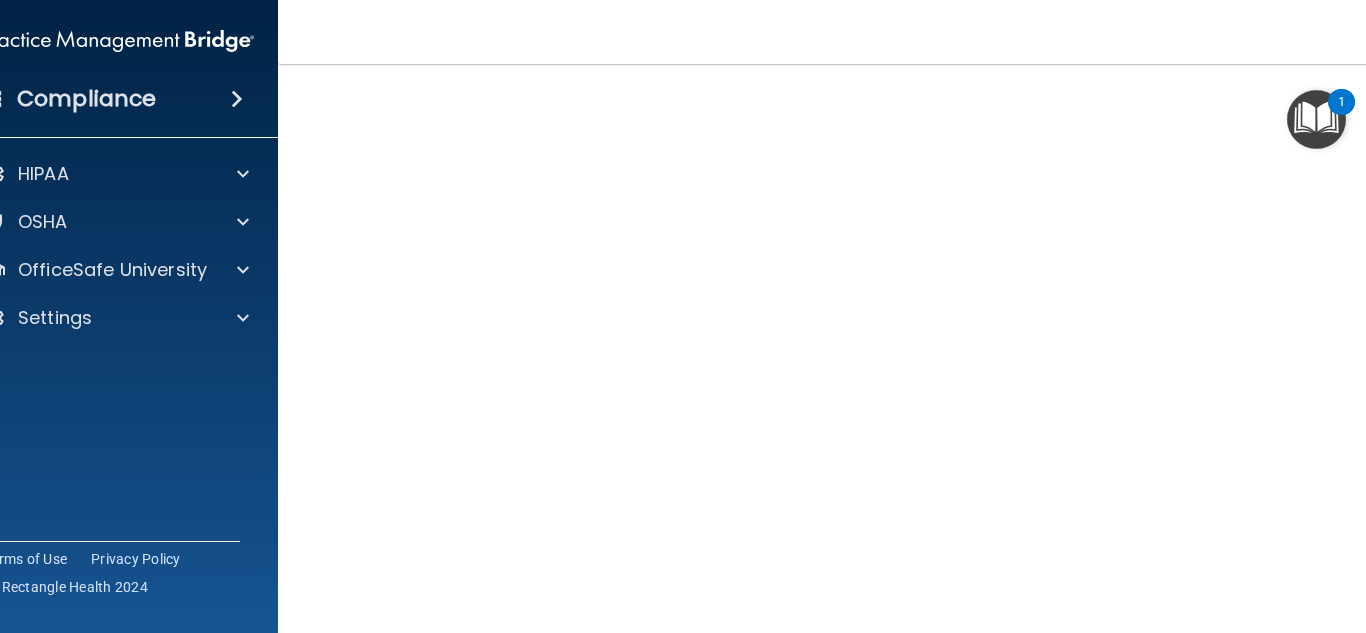 click on "Hazard Communication Training         This course doesn’t expire until [DATE]. Are you sure you want to take this course now?   Take the course anyway!" at bounding box center (843, 353) 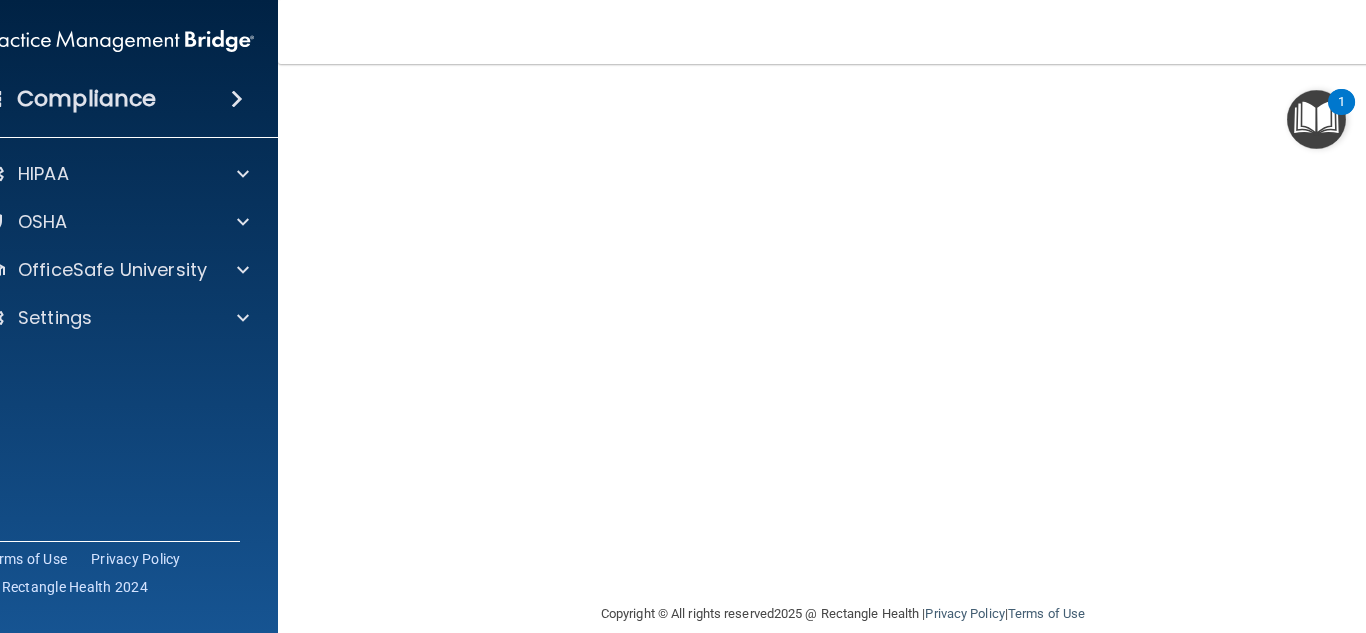 scroll, scrollTop: 119, scrollLeft: 0, axis: vertical 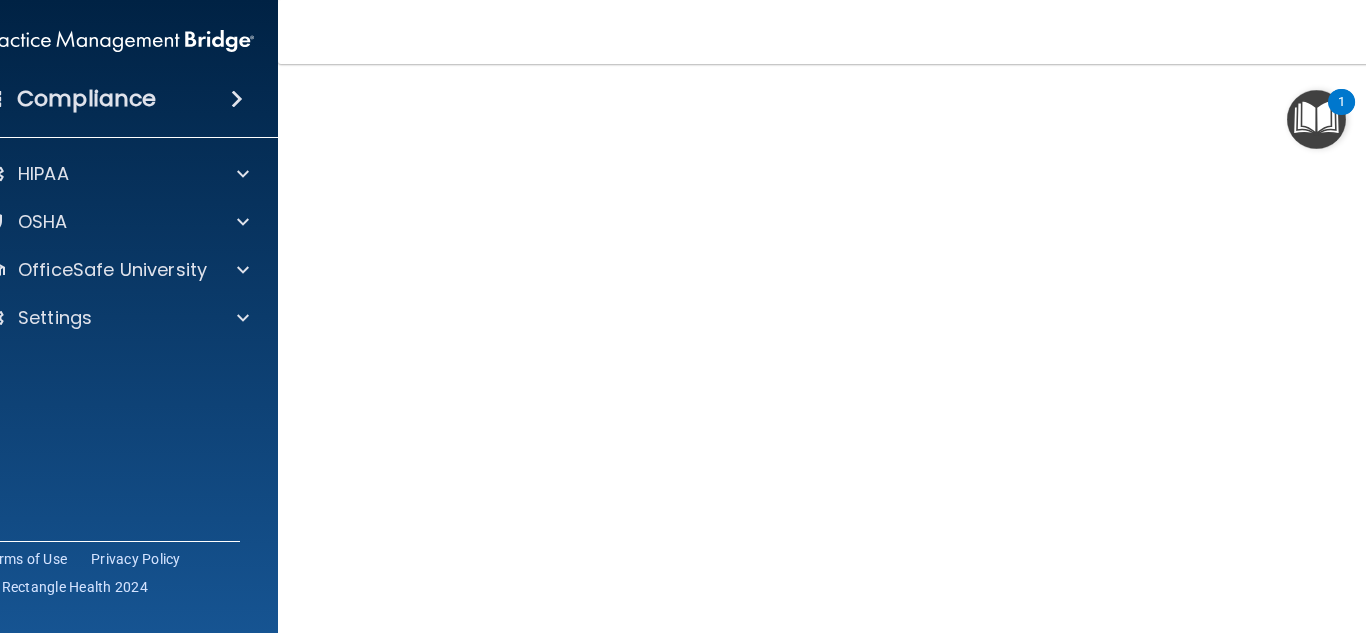 click on "Hazard Communication Training         This course doesn’t expire until 06/11/2025. Are you sure you want to take this course now?   Take the course anyway!" at bounding box center [843, 353] 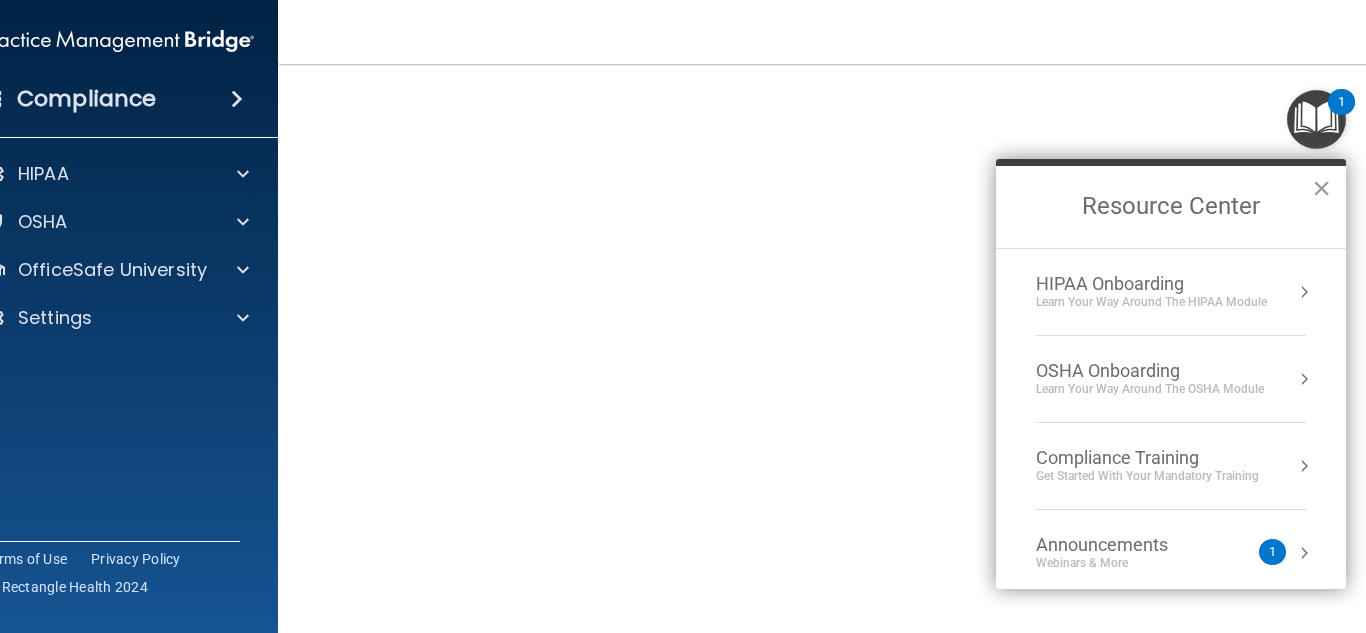 click on "×" at bounding box center [1321, 188] 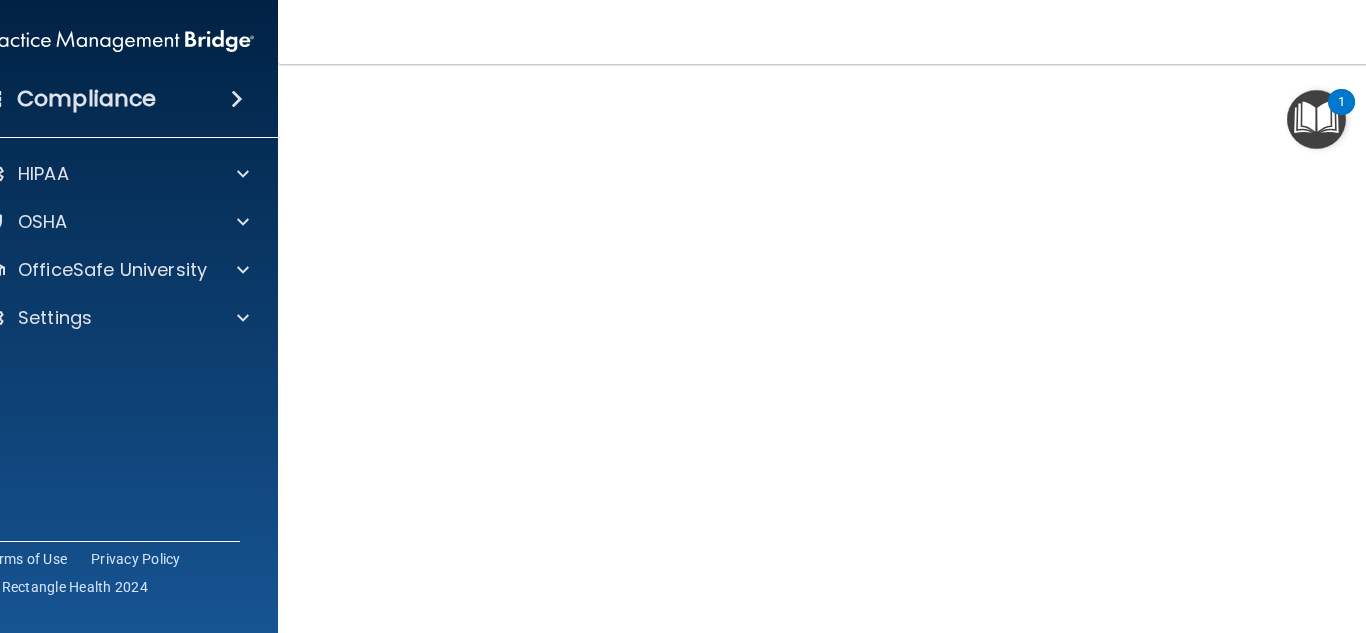 click at bounding box center (1316, 119) 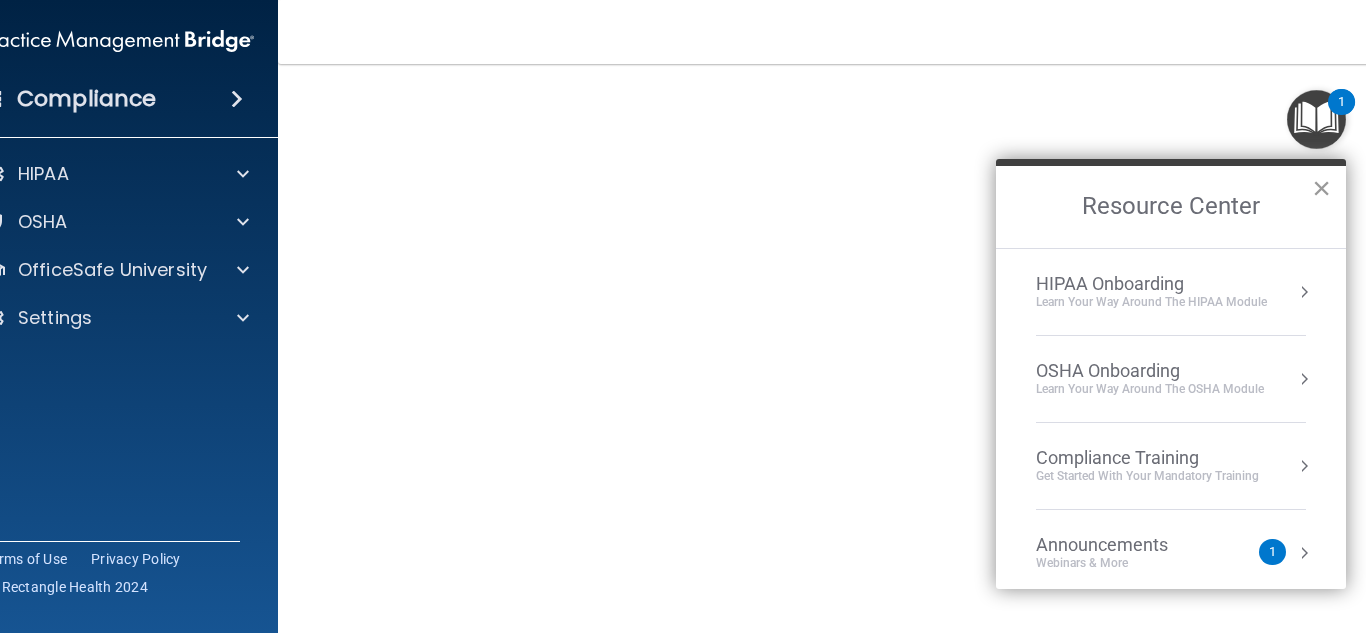 click on "×" at bounding box center (1321, 188) 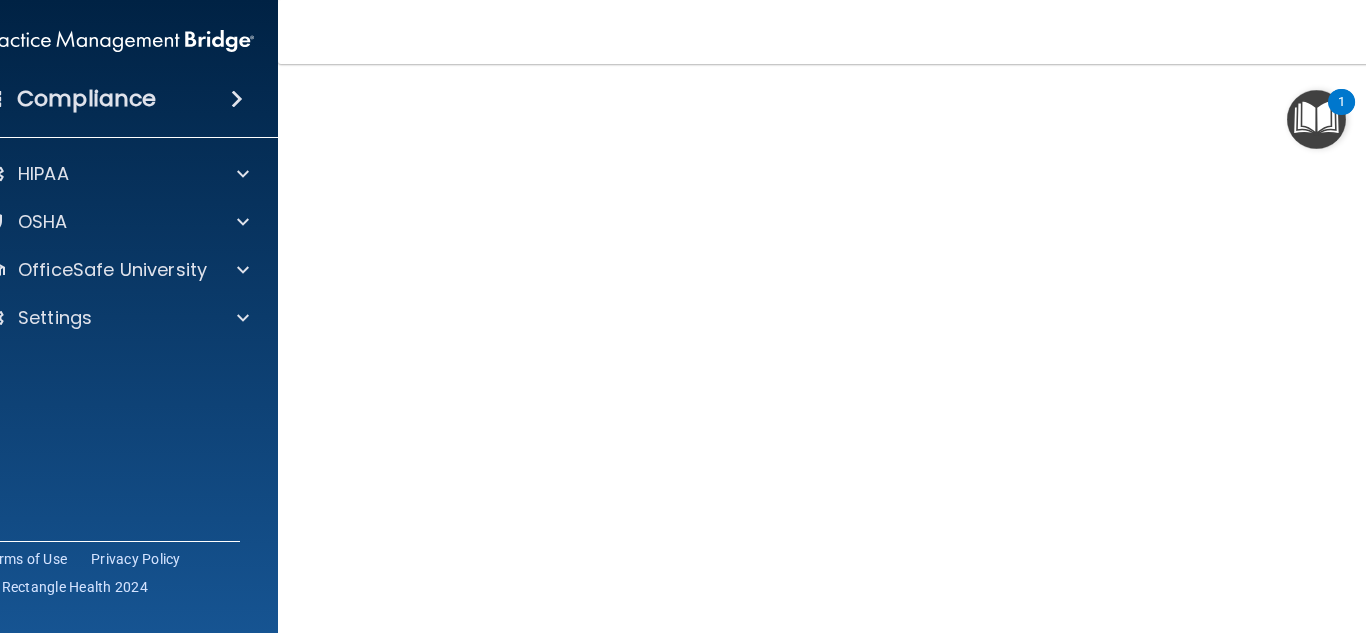 click on "Hazard Communication Training         This course doesn’t expire until 06/11/2025. Are you sure you want to take this course now?   Take the course anyway!" at bounding box center [843, 393] 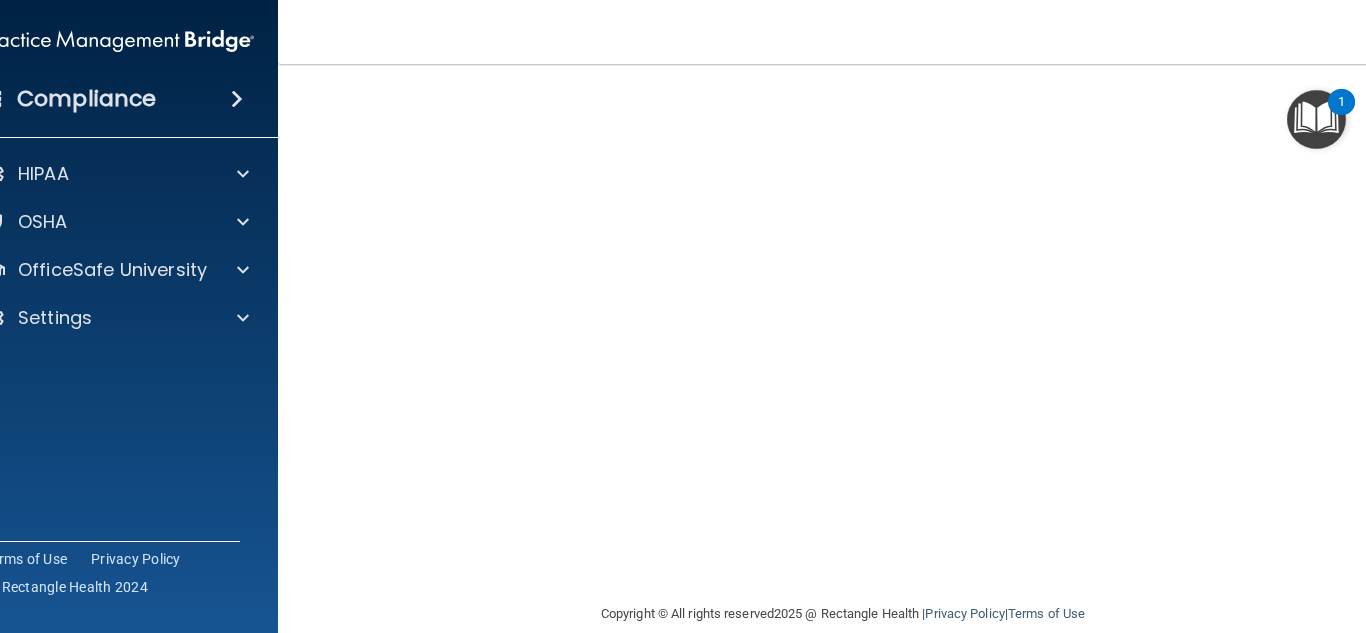 scroll, scrollTop: 119, scrollLeft: 0, axis: vertical 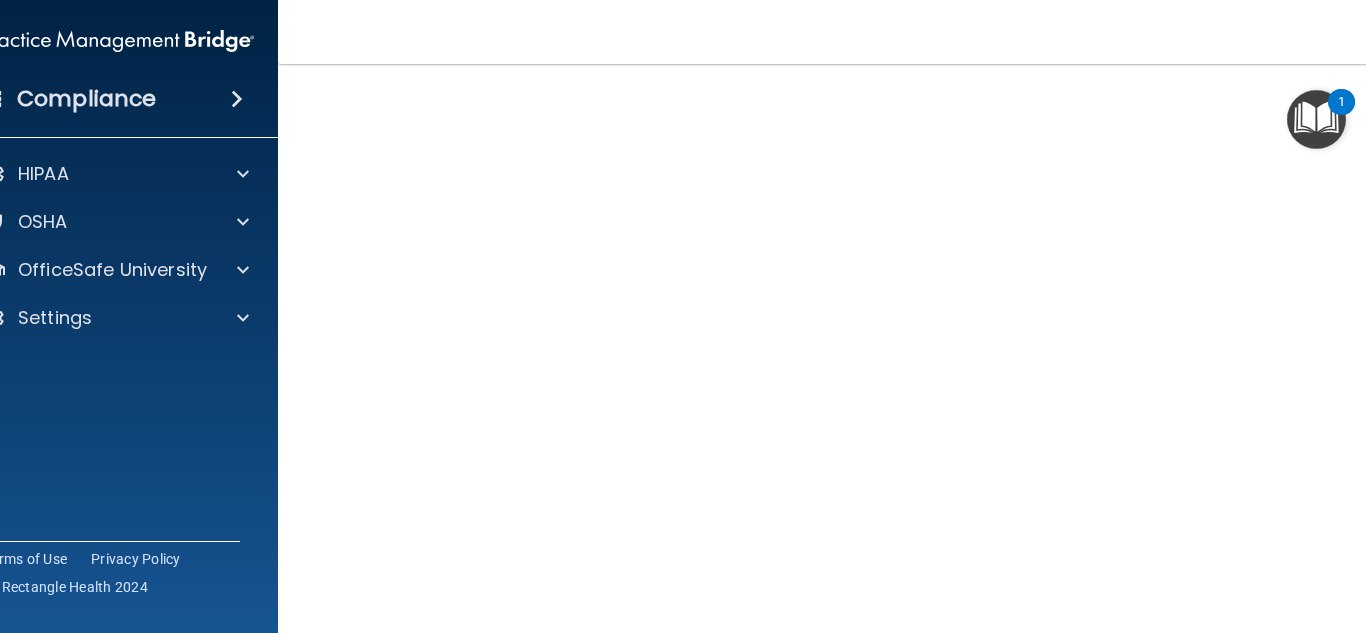 click on "Hazard Communication Training         This course doesn’t expire until 06/11/2025. Are you sure you want to take this course now?   Take the course anyway!" at bounding box center [843, 353] 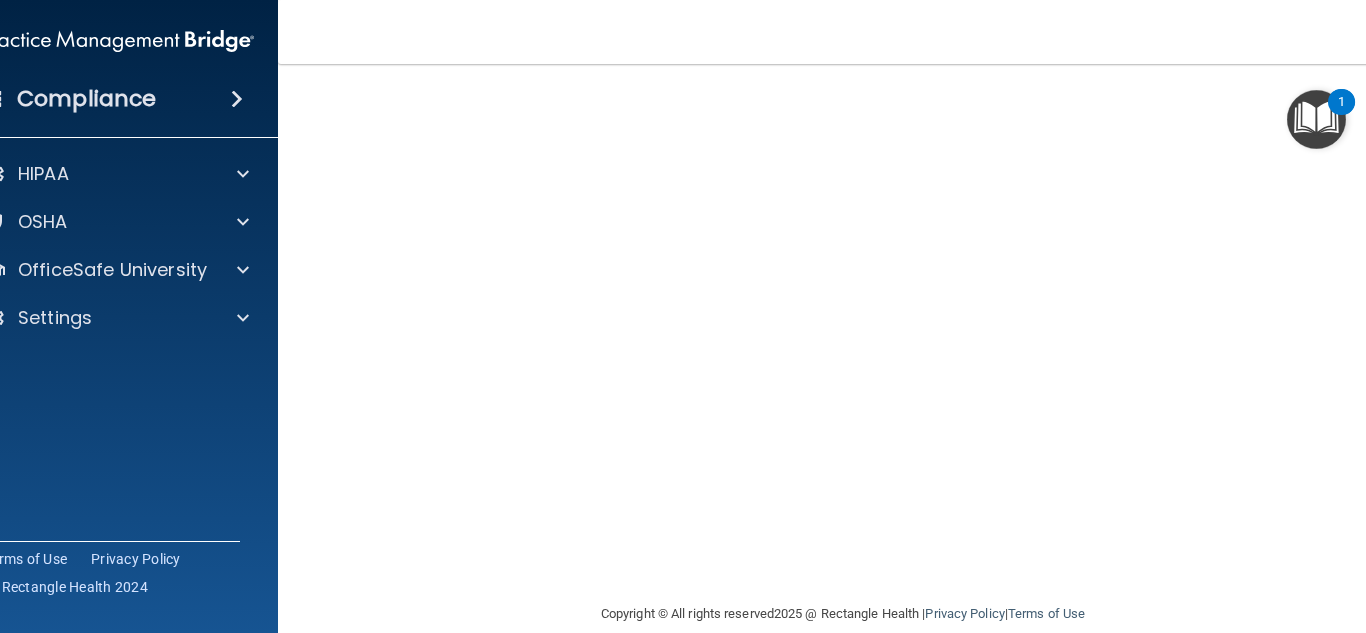 scroll, scrollTop: 119, scrollLeft: 0, axis: vertical 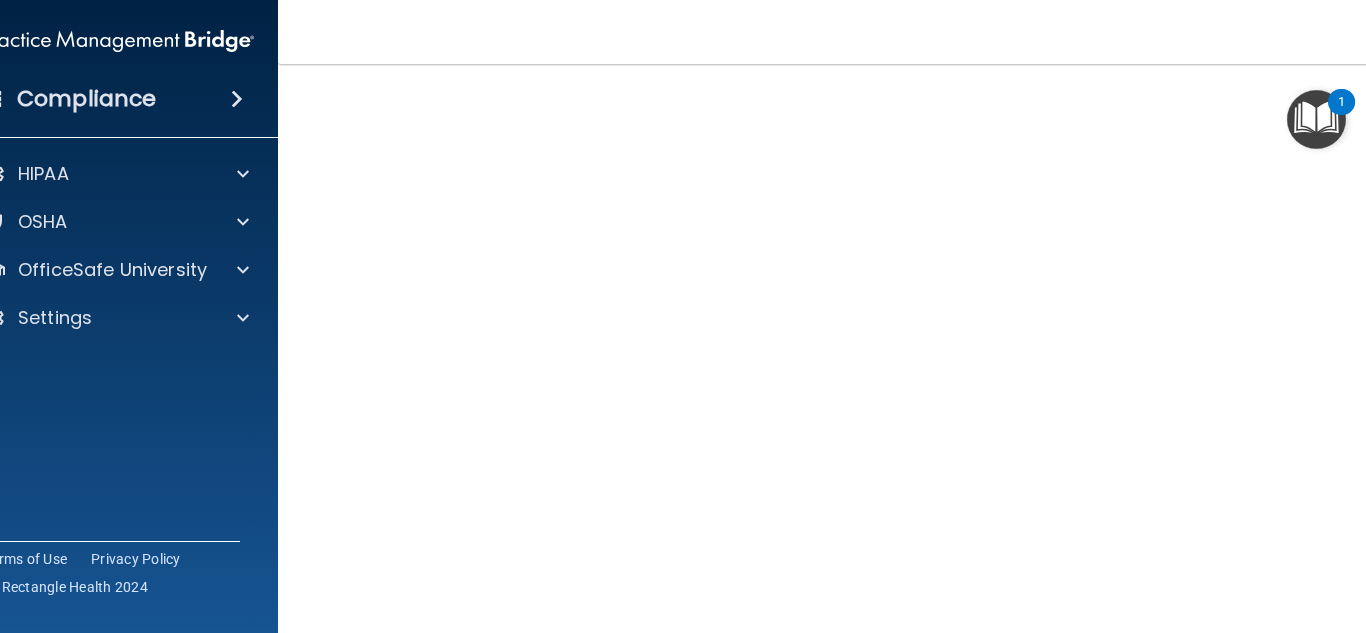 click on "Hazard Communication Training         This course doesn’t expire until 06/11/2025. Are you sure you want to take this course now?   Take the course anyway!" at bounding box center (843, 353) 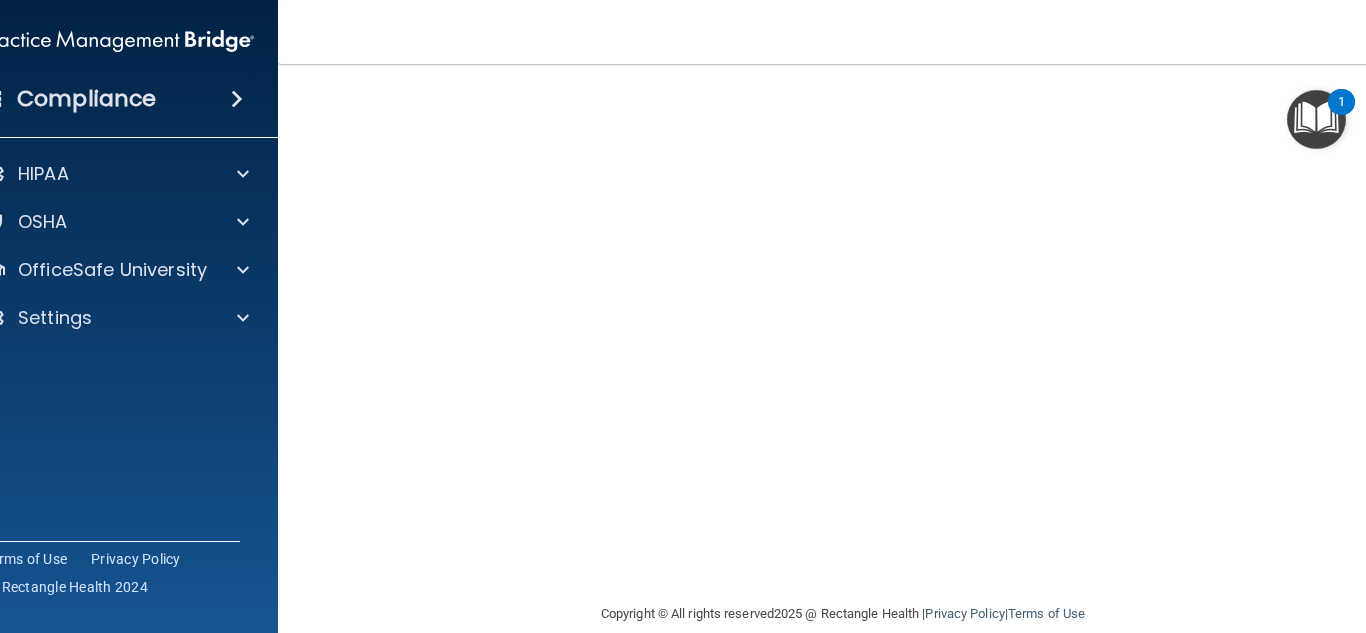 scroll, scrollTop: 119, scrollLeft: 0, axis: vertical 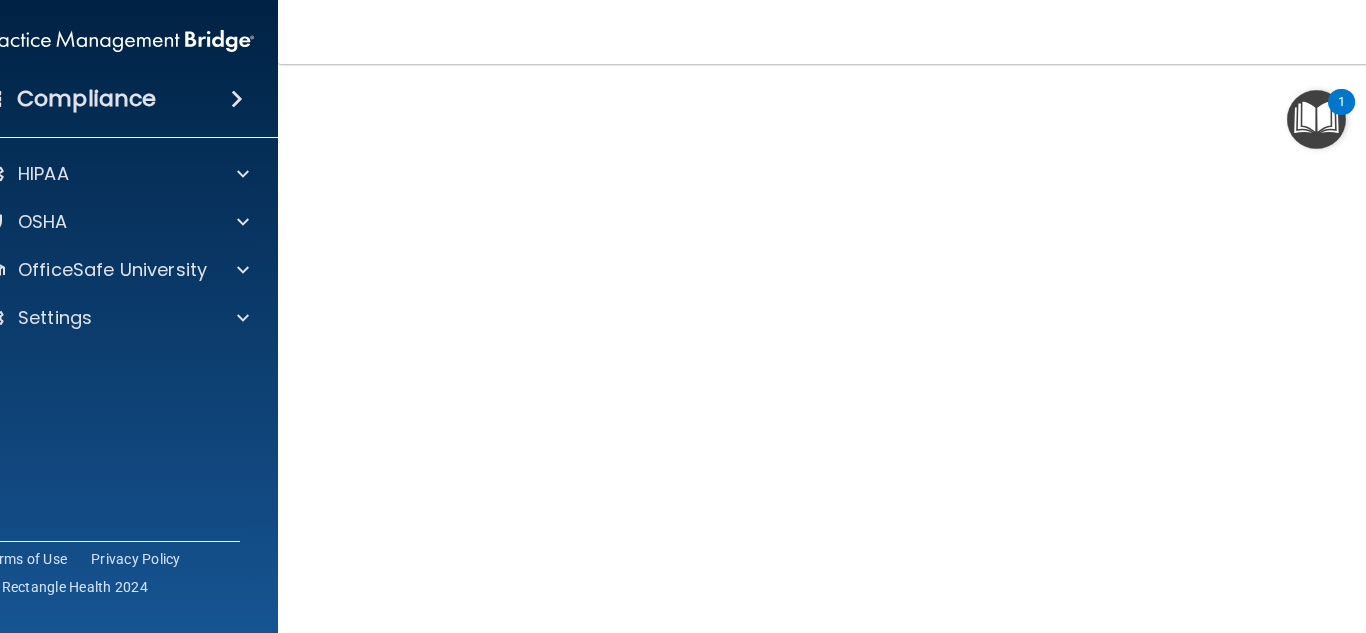 click on "Hazard Communication Training         This course doesn’t expire until 06/11/2025. Are you sure you want to take this course now?   Take the course anyway!            Copyright © All rights reserved  2025 @ Rectangle Health |  Privacy Policy  |  Terms of Use" at bounding box center [843, 348] 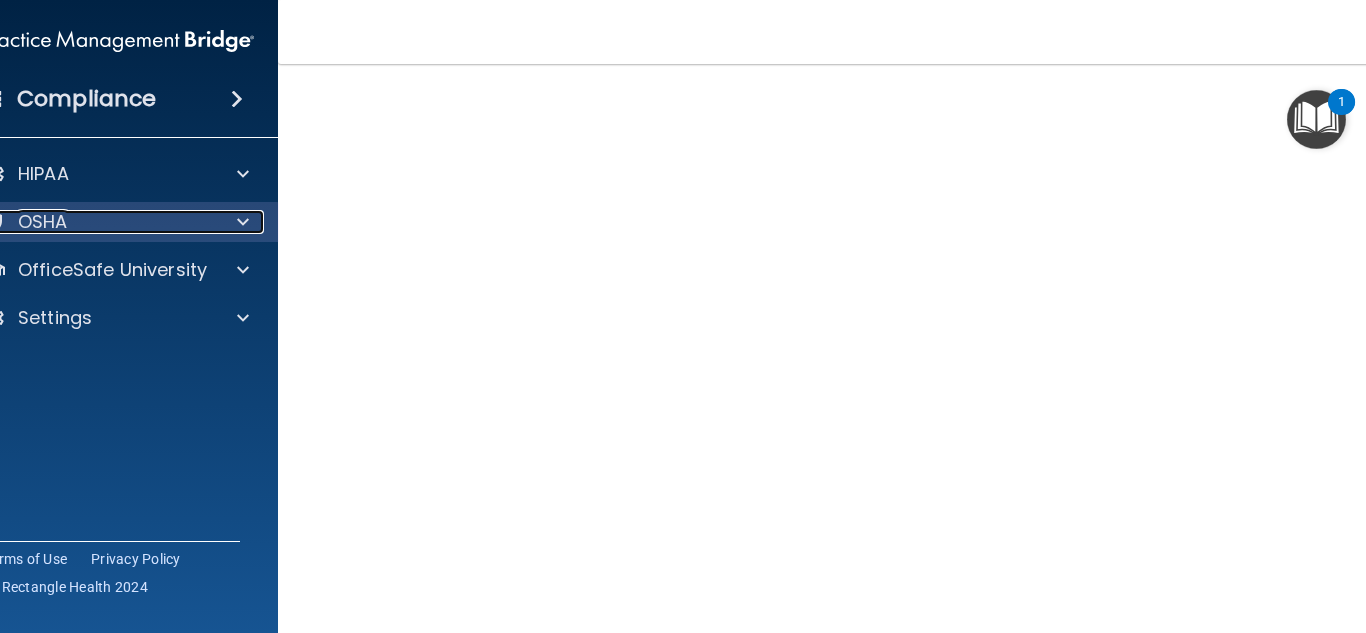 click on "OSHA" at bounding box center [91, 222] 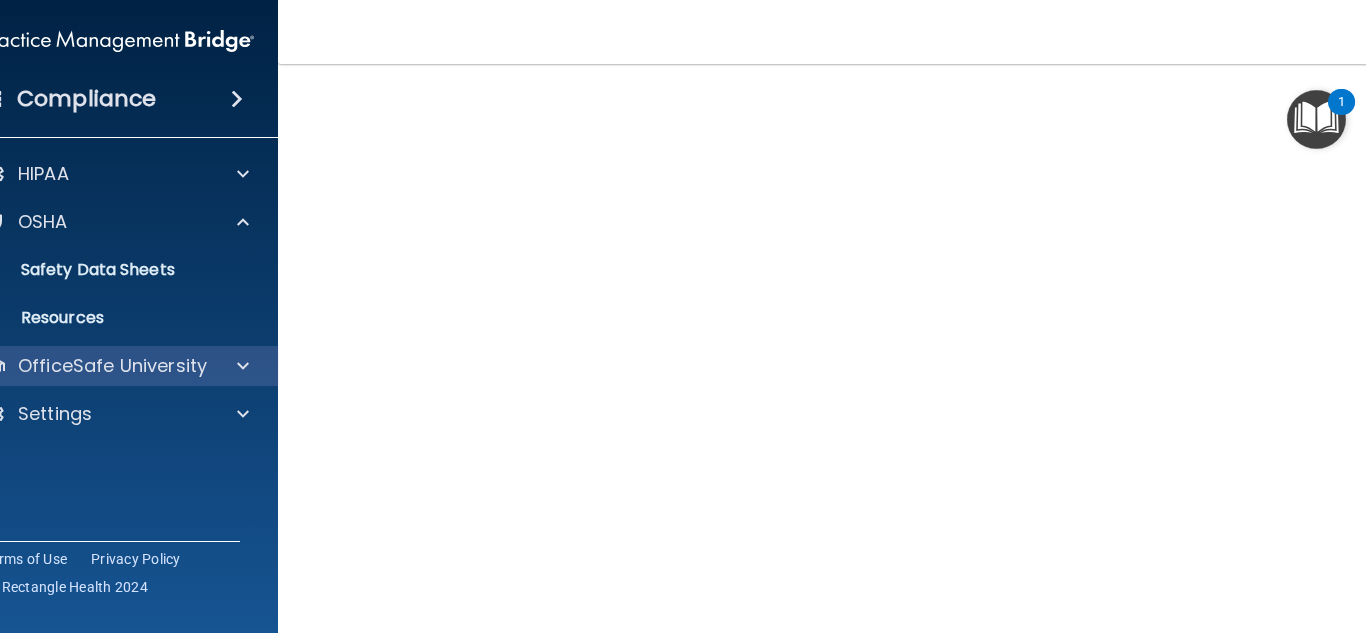 click on "OfficeSafe University" at bounding box center (118, 366) 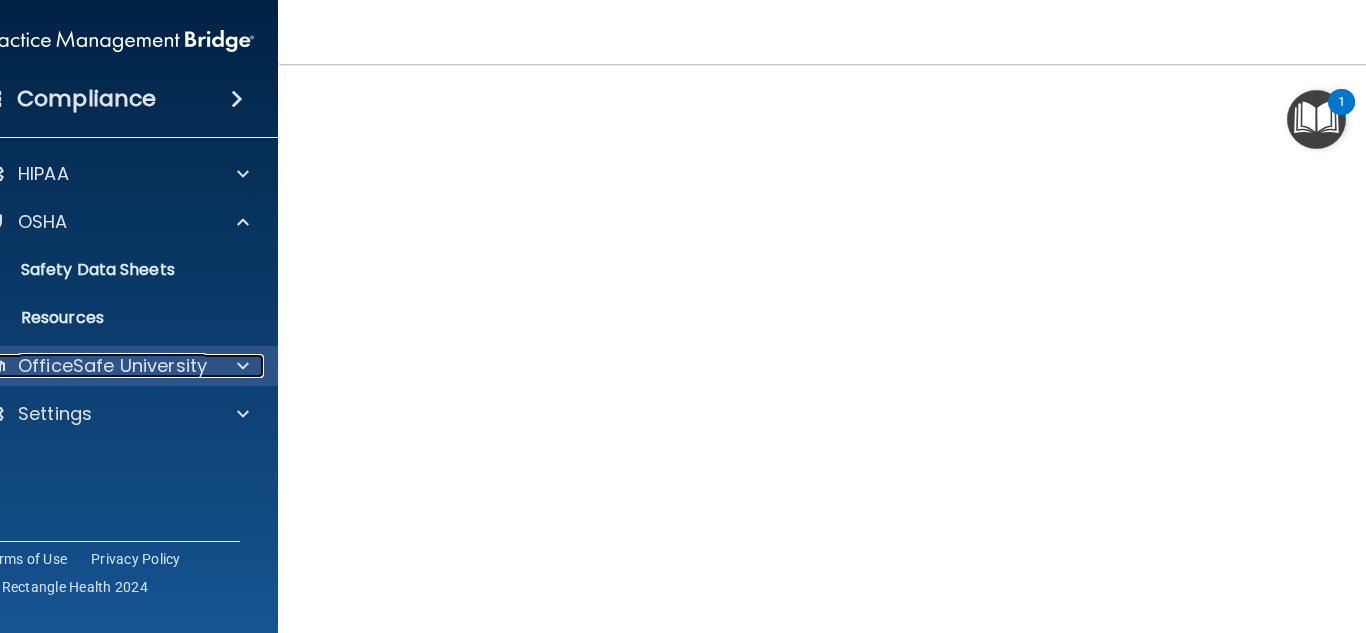 click at bounding box center (240, 366) 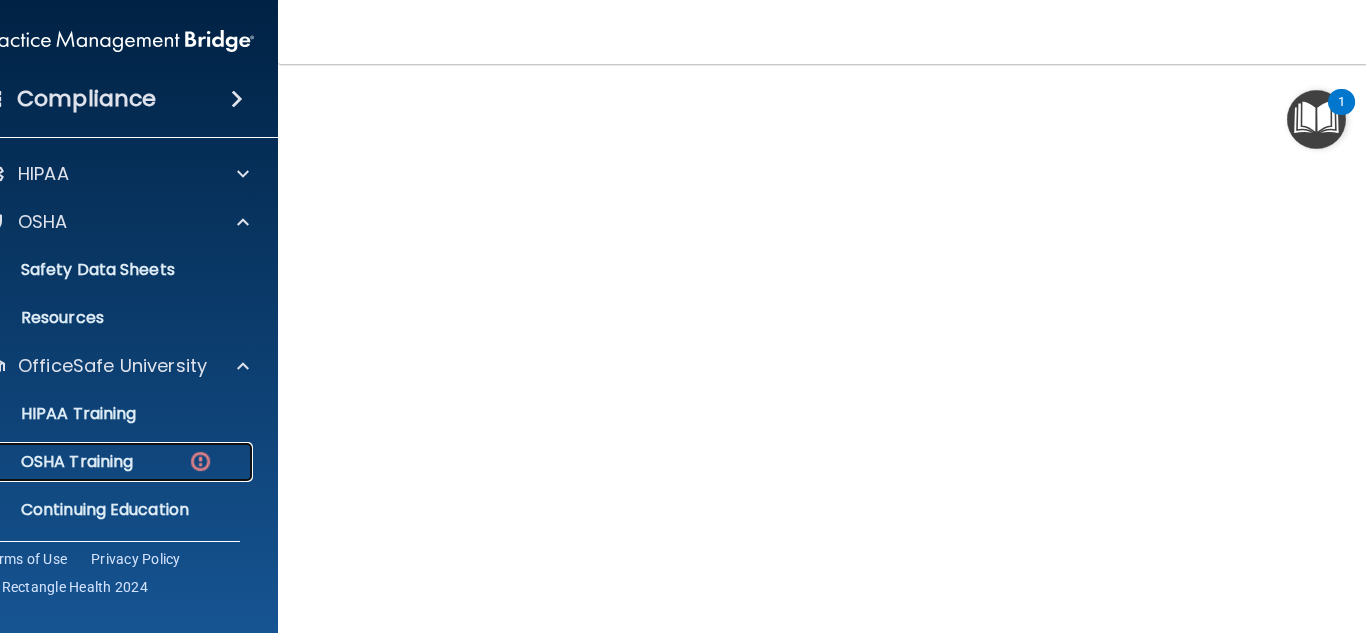 click on "OSHA Training" at bounding box center [107, 462] 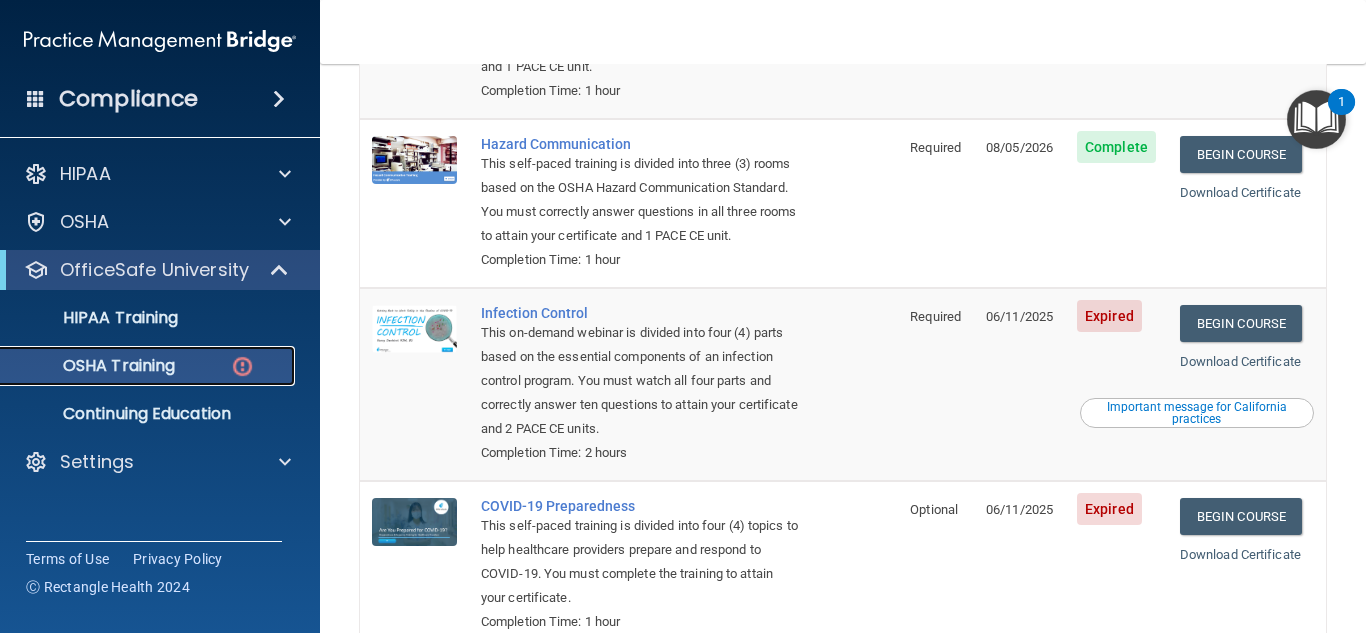 scroll, scrollTop: 324, scrollLeft: 0, axis: vertical 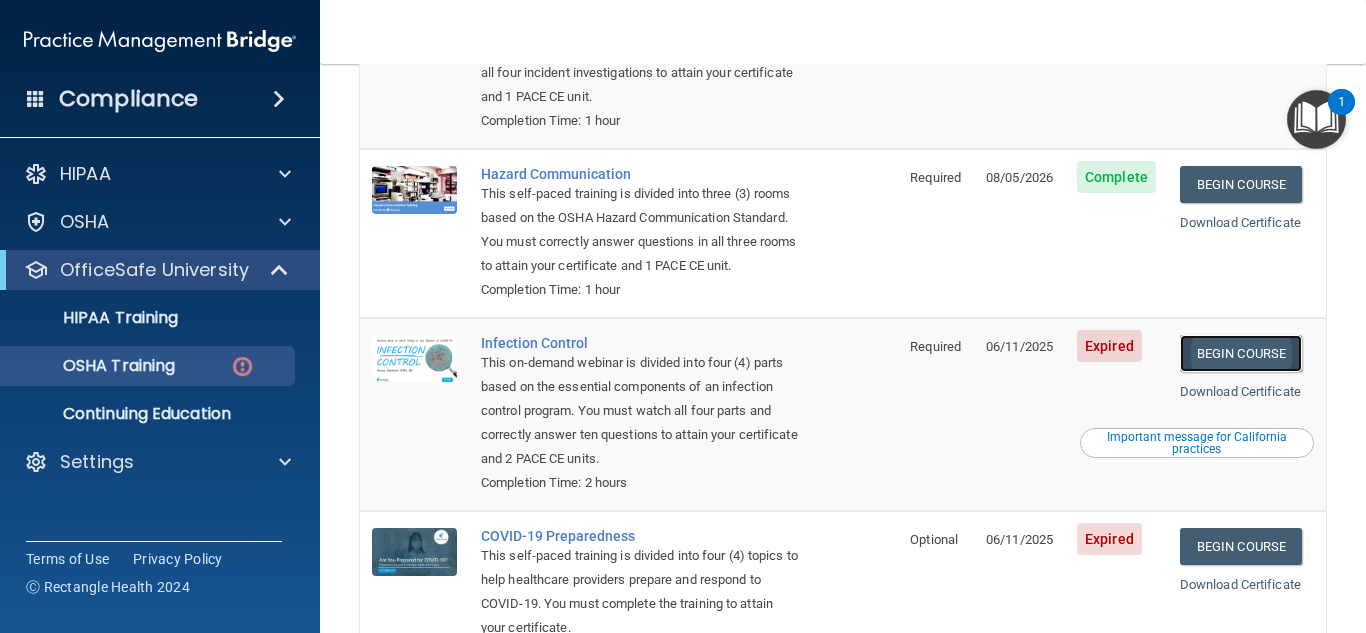 click on "Begin Course" at bounding box center [1241, 353] 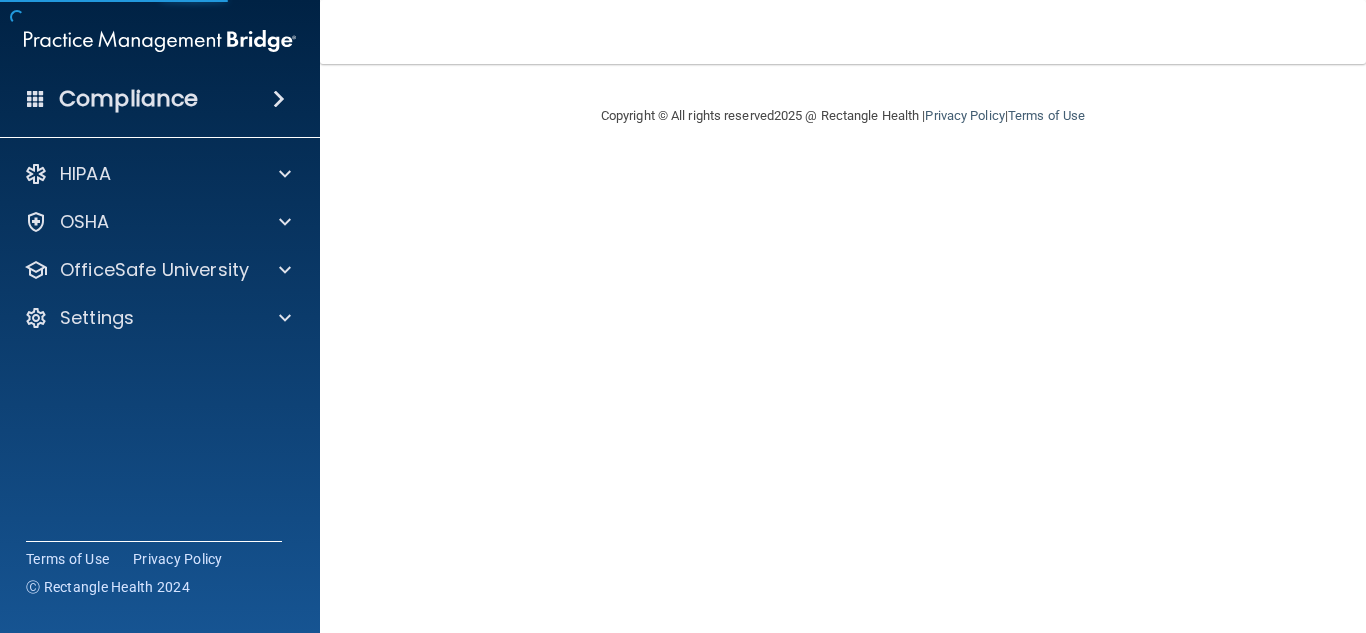 scroll, scrollTop: 0, scrollLeft: 0, axis: both 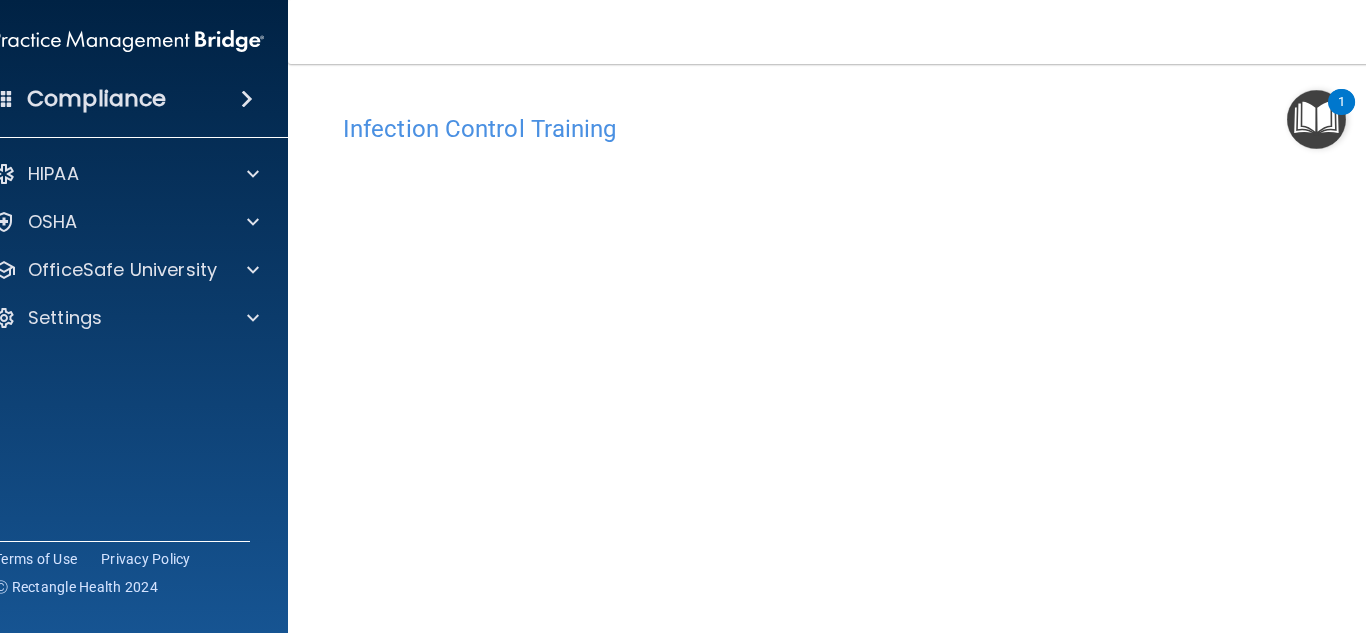 click on "Infection Control Training This course doesn’t expire until [DATE]. Are you sure you want to take this course now? Take the course anyway! Copyright © All rights reserved [DATE] @ Rectangle Health | Privacy Policy | Terms of Use" at bounding box center (843, 348) 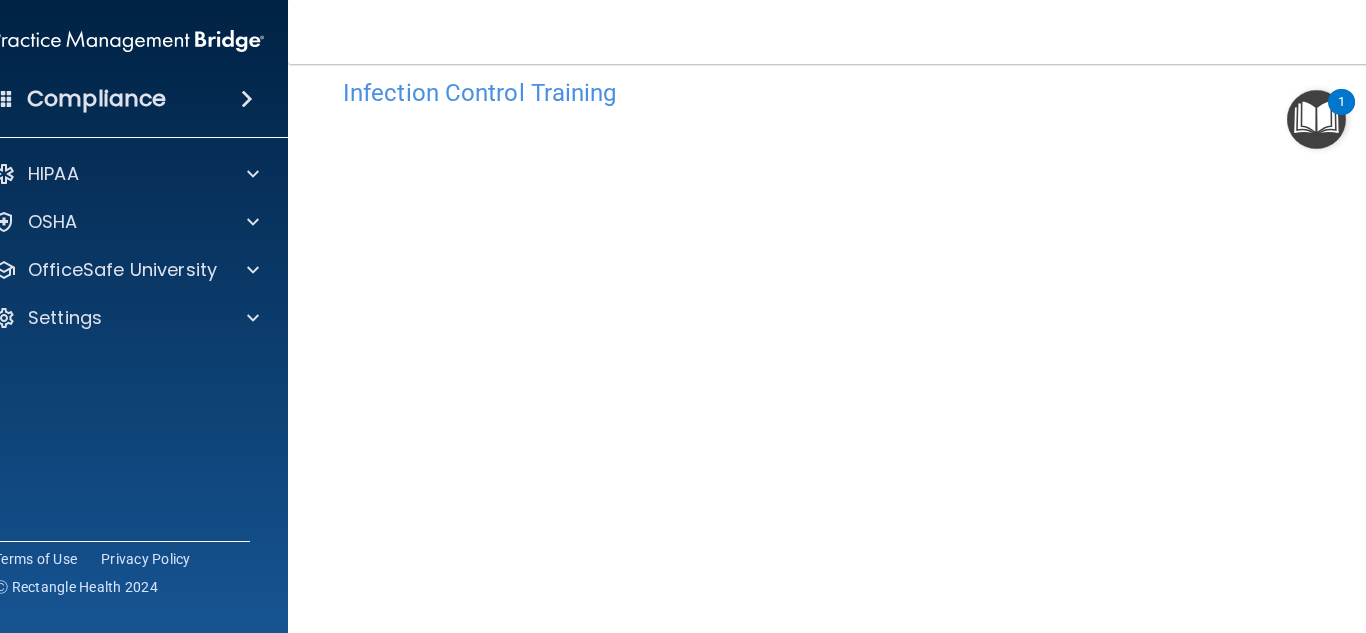 scroll, scrollTop: 40, scrollLeft: 0, axis: vertical 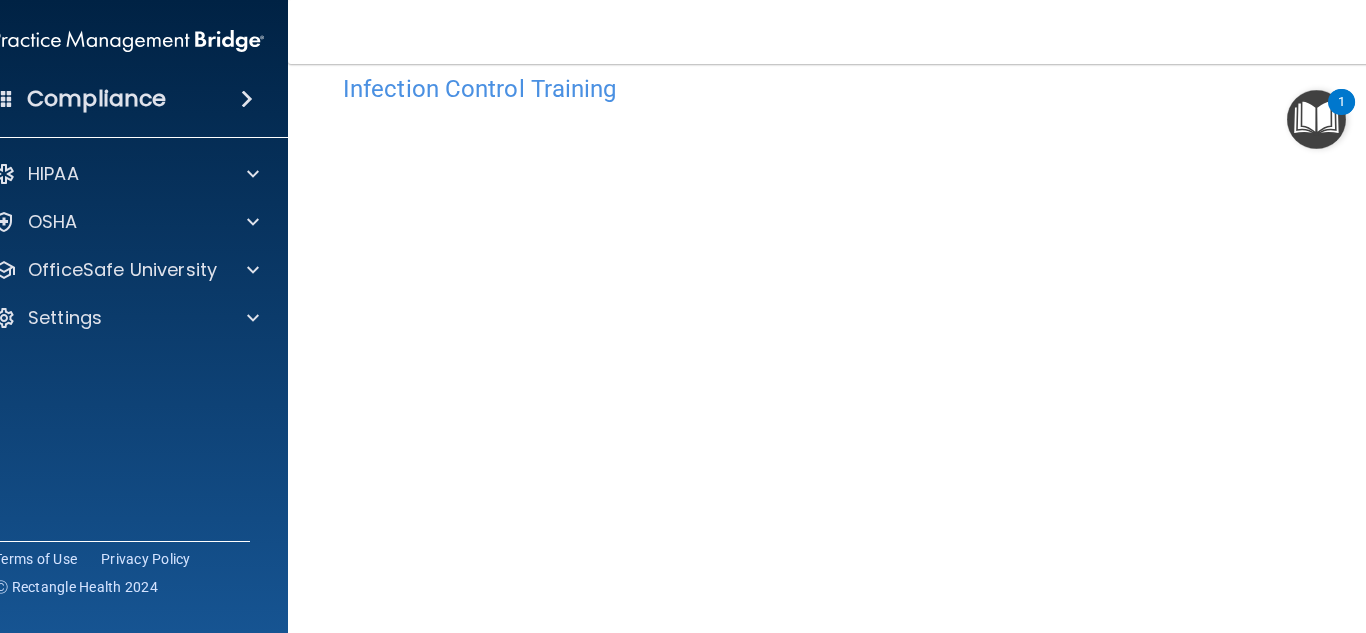 click on "Infection Control Training         This course doesn’t expire until 06/11/2025. Are you sure you want to take this course now?   Take the course anyway!" at bounding box center [843, 410] 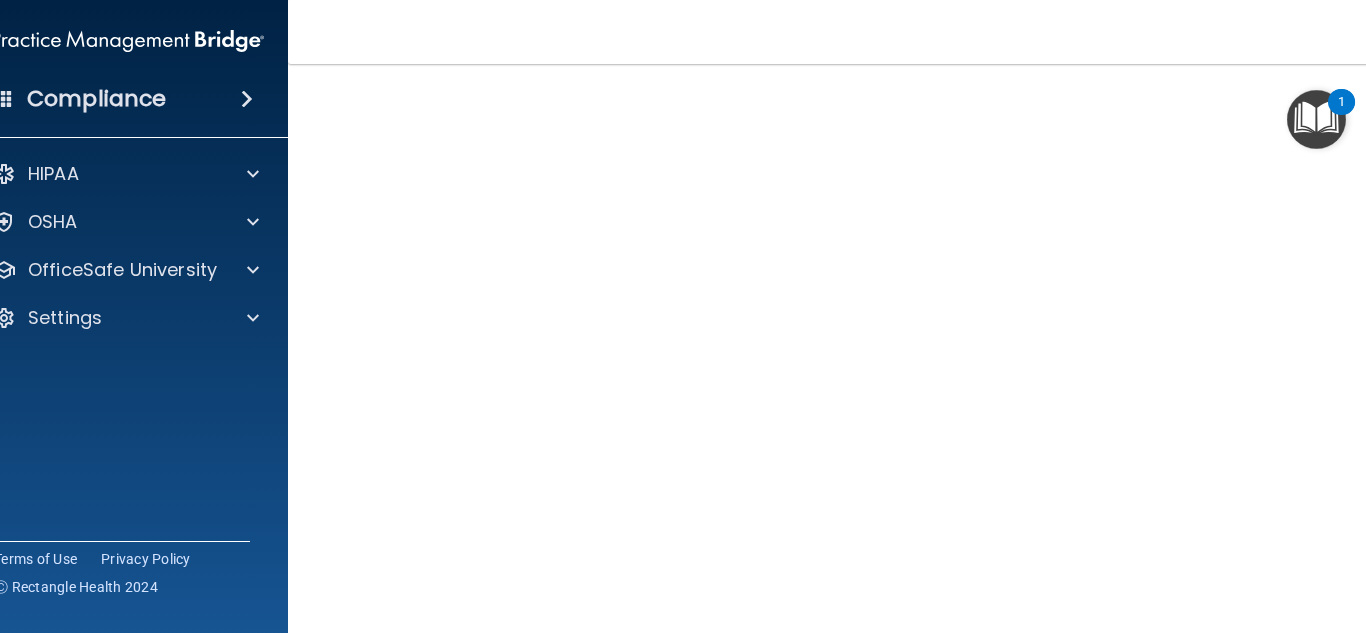 scroll, scrollTop: 143, scrollLeft: 0, axis: vertical 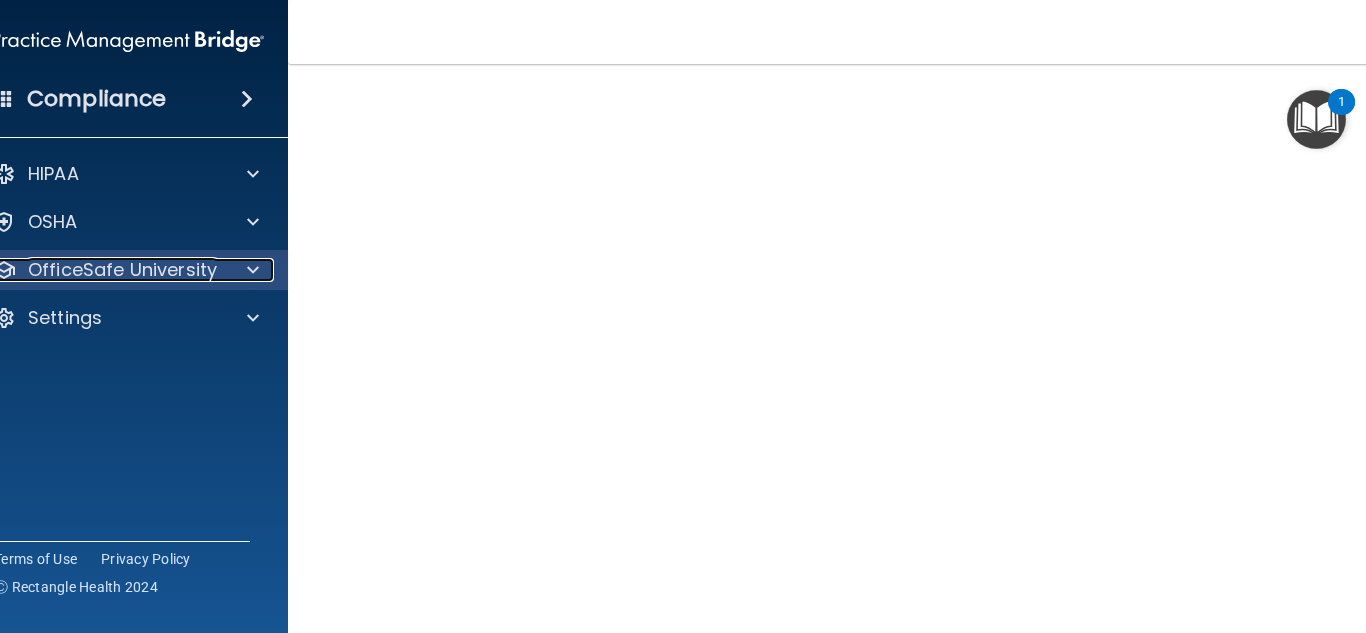 click on "OfficeSafe University" at bounding box center (122, 270) 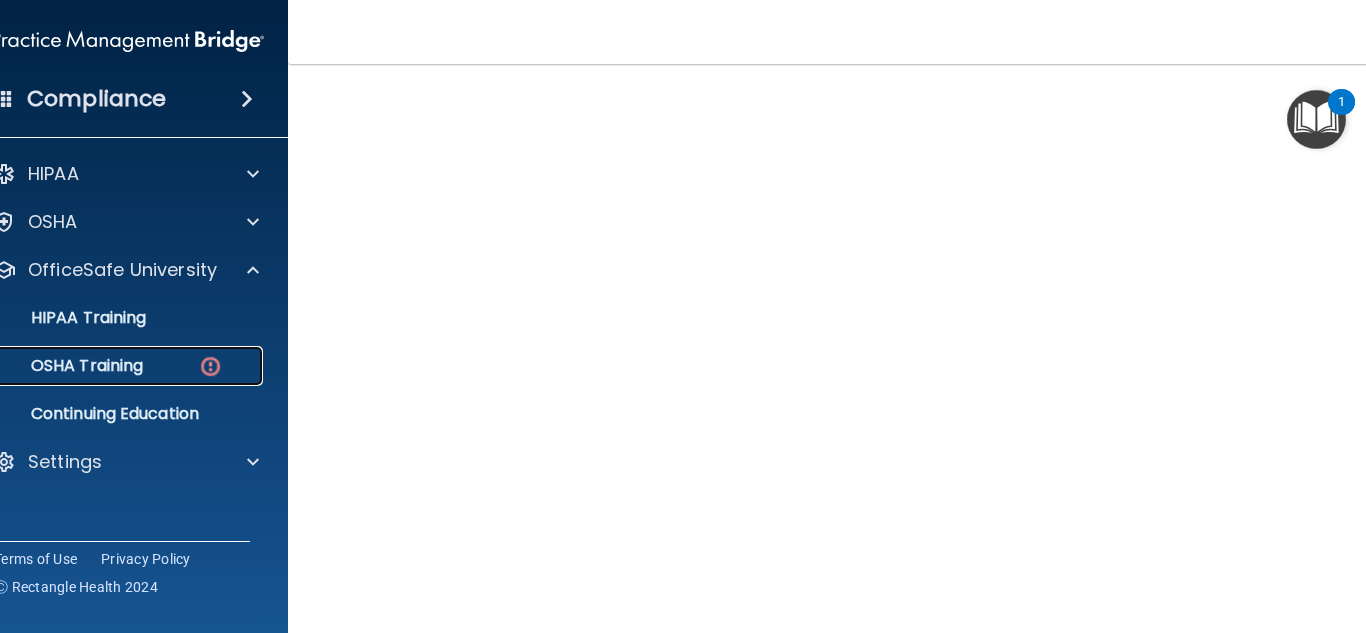 click on "OSHA Training" at bounding box center (62, 366) 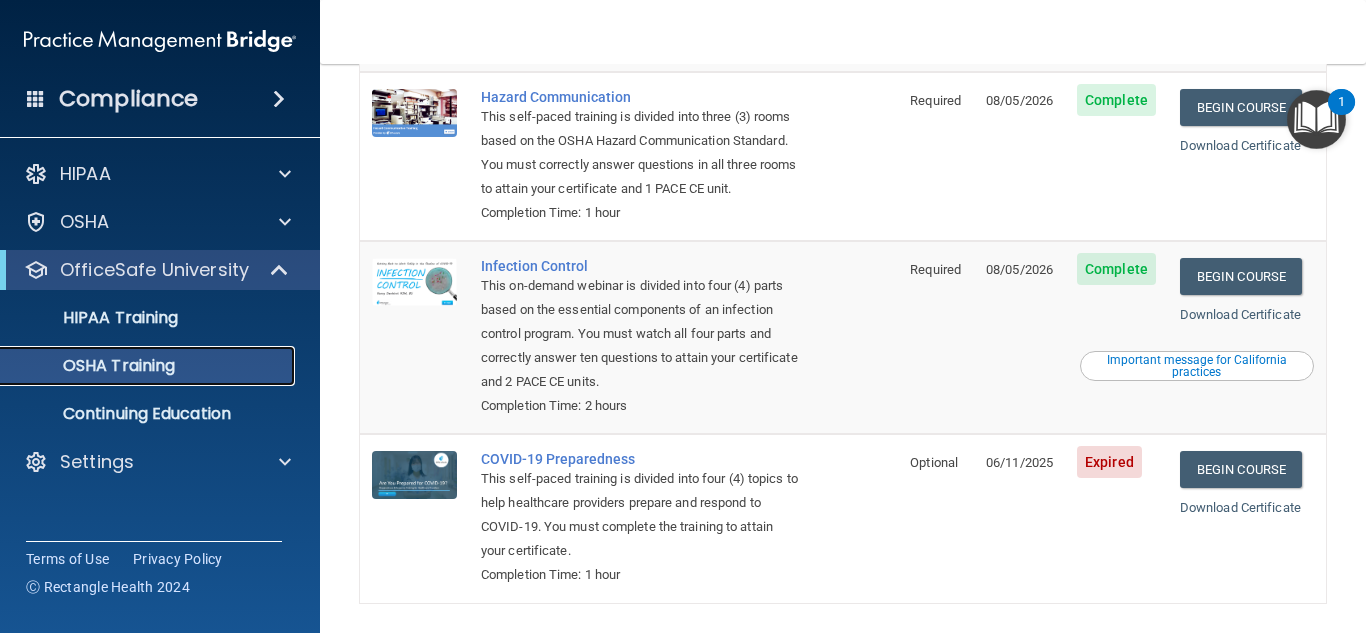 scroll, scrollTop: 347, scrollLeft: 0, axis: vertical 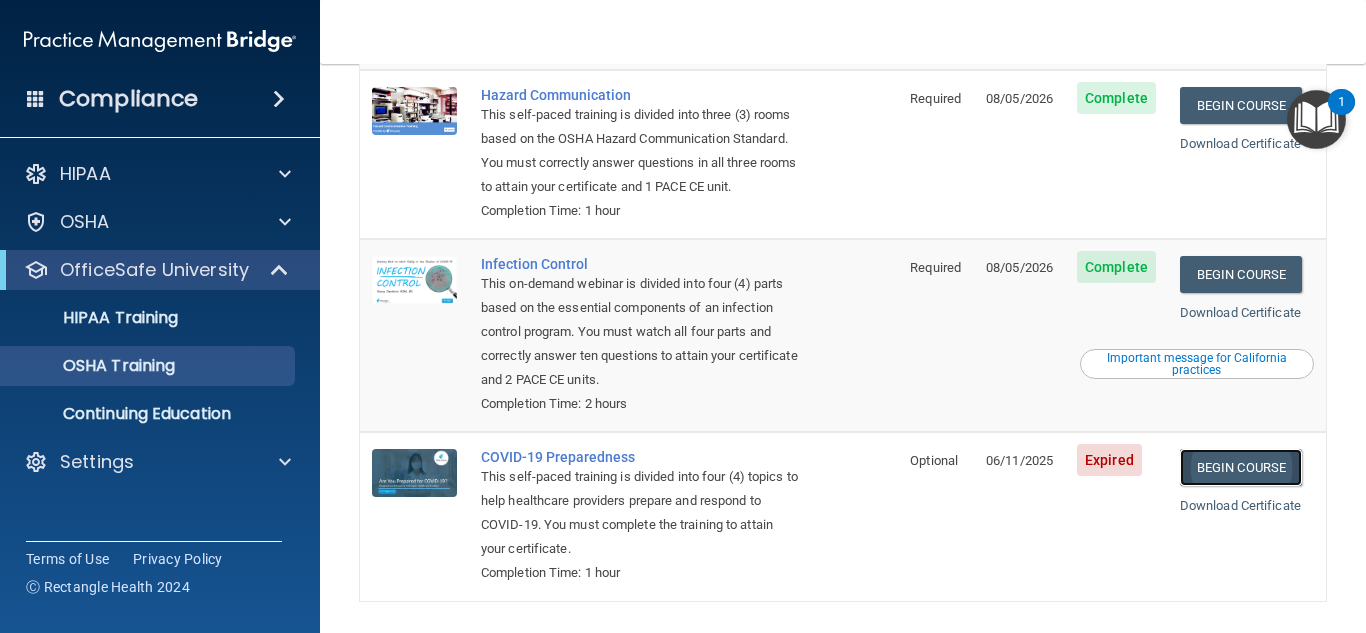 click on "Begin Course" at bounding box center [1241, 467] 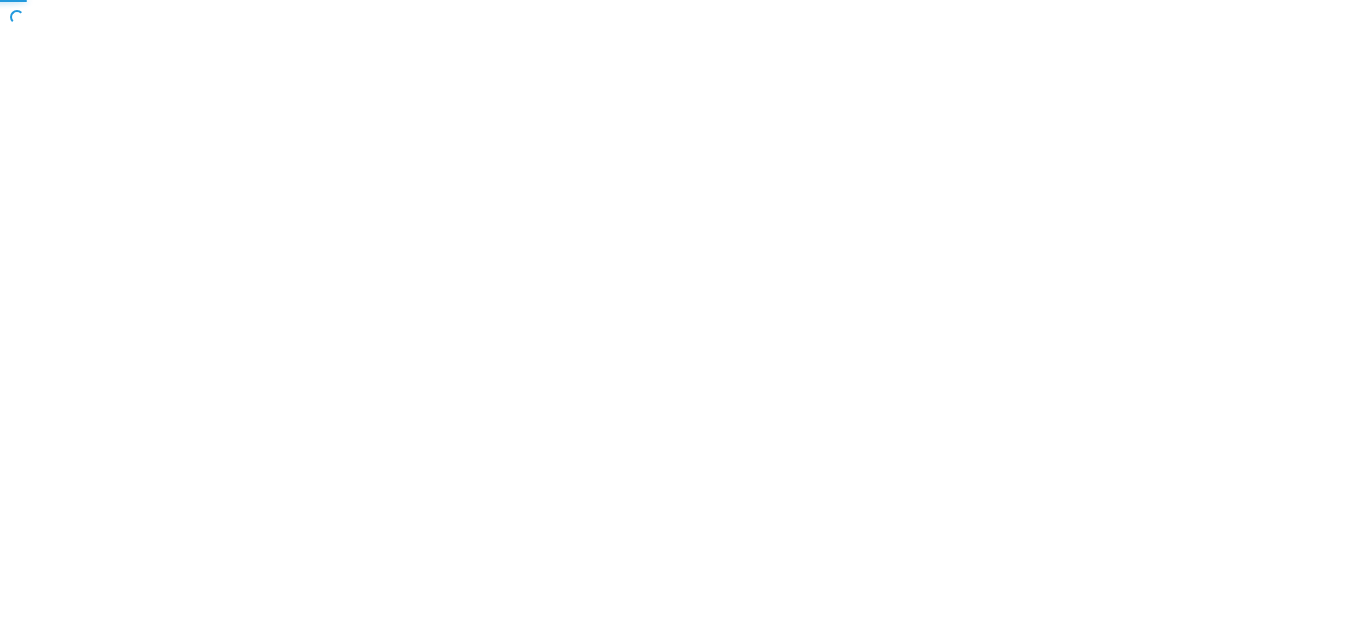 scroll, scrollTop: 0, scrollLeft: 0, axis: both 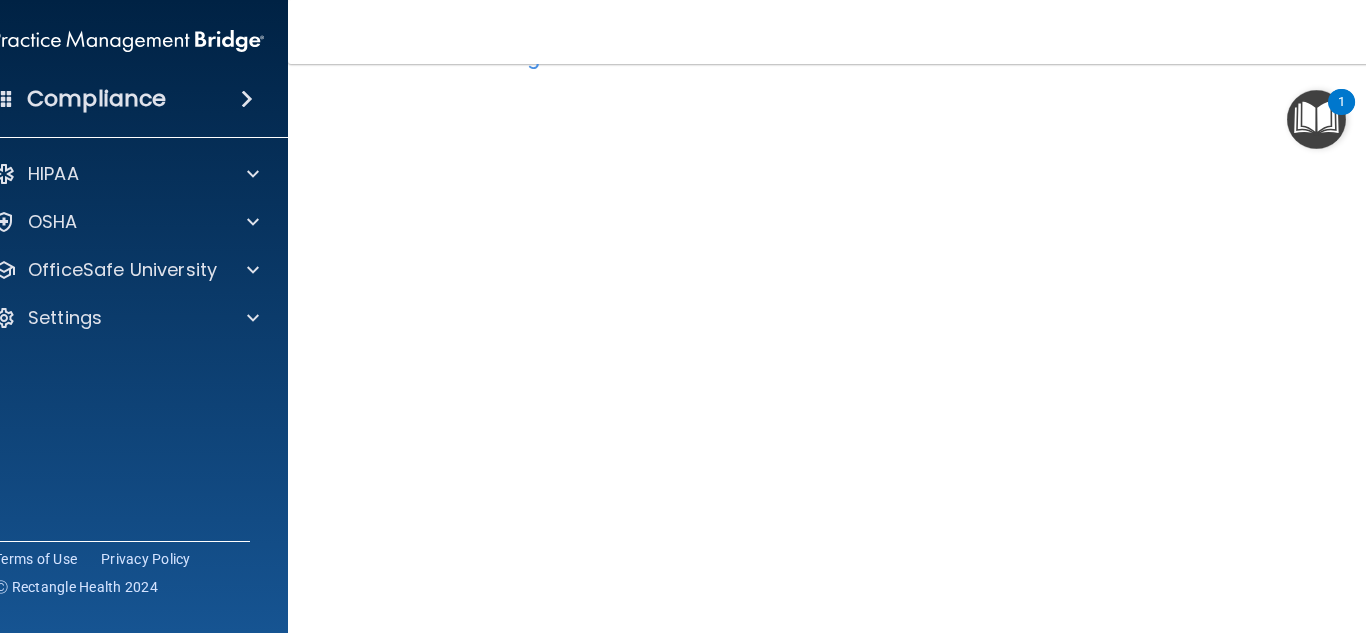 click on "COVID-19 Training         This course doesn’t expire until [DATE]. Are you sure you want to take this course now?   Take the course anyway!" at bounding box center [843, 377] 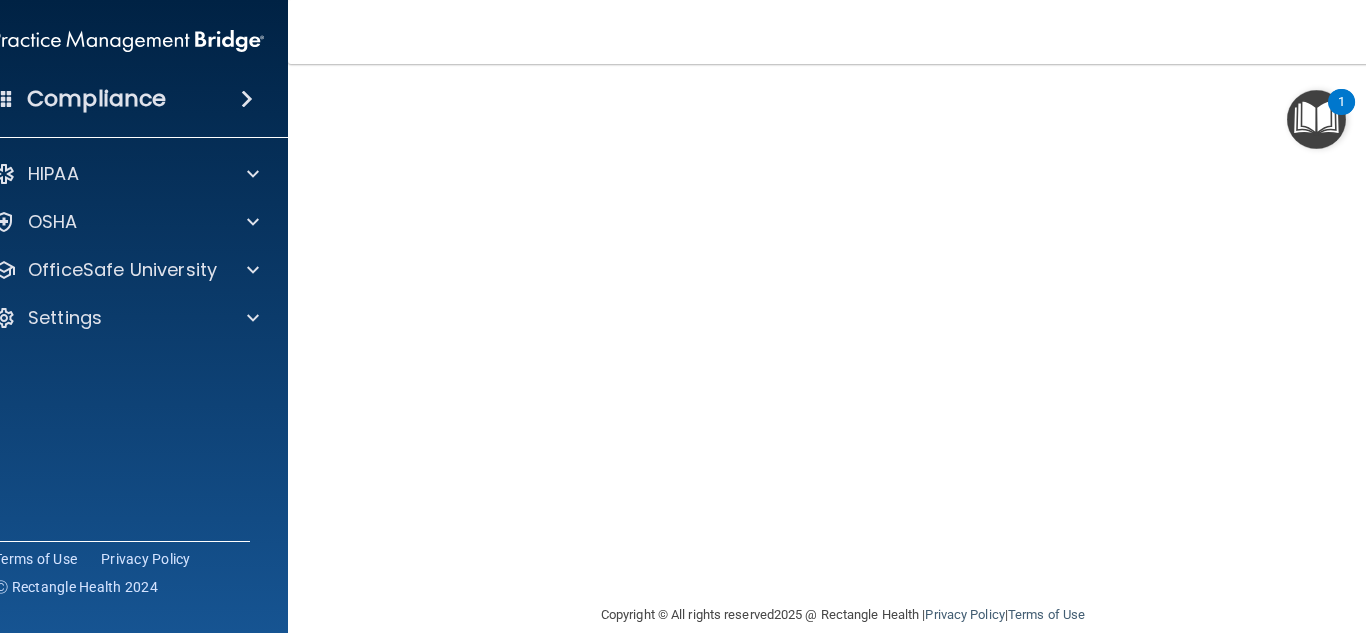 scroll, scrollTop: 73, scrollLeft: 0, axis: vertical 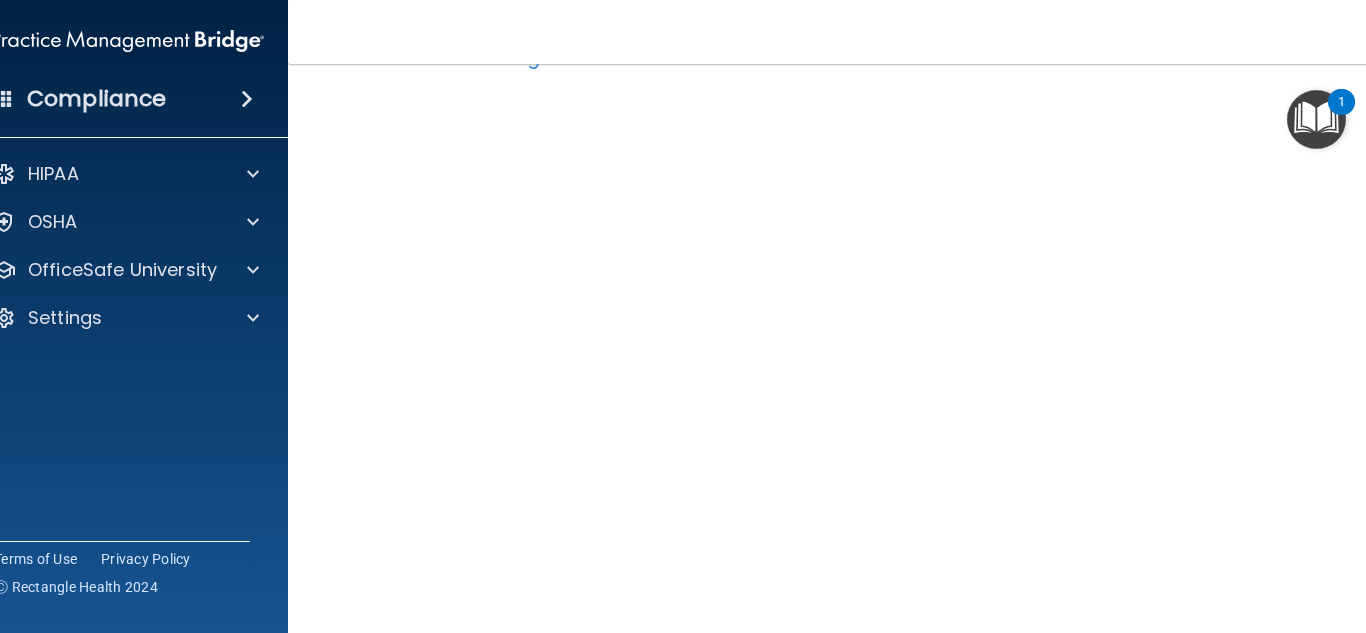 click on "COVID-19 Training         This course doesn’t expire until [DATE]. Are you sure you want to take this course now?   Take the course anyway!" at bounding box center [843, 377] 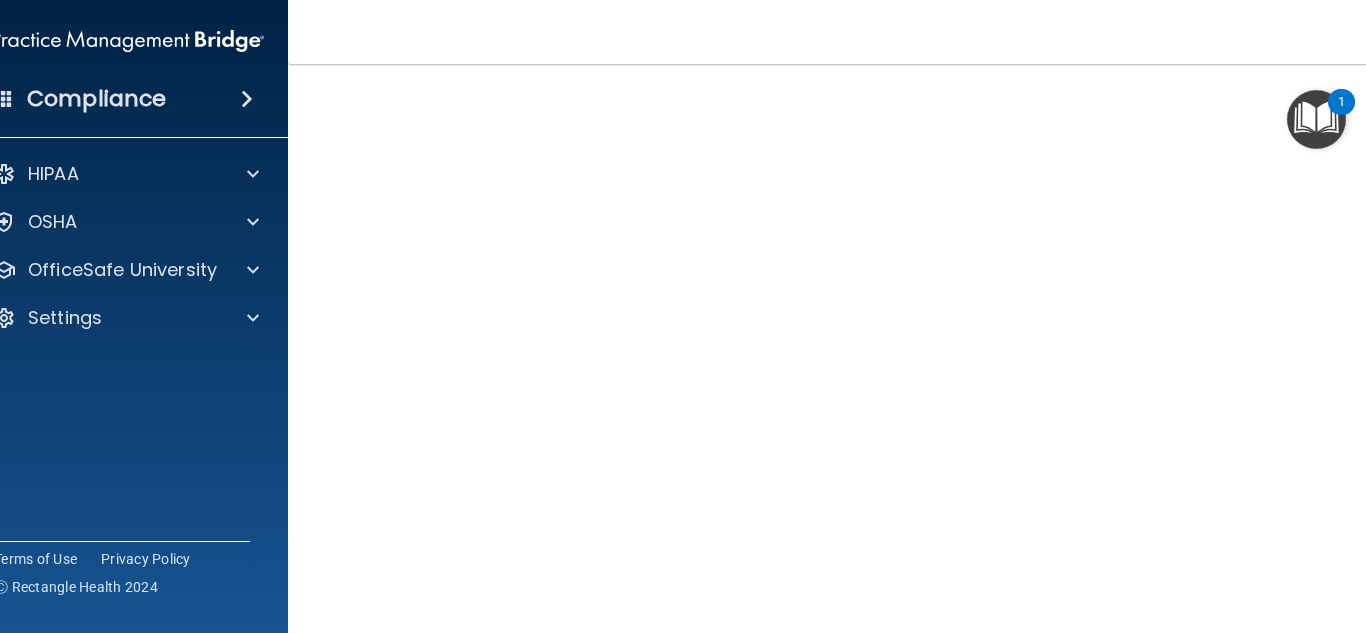 scroll, scrollTop: 73, scrollLeft: 0, axis: vertical 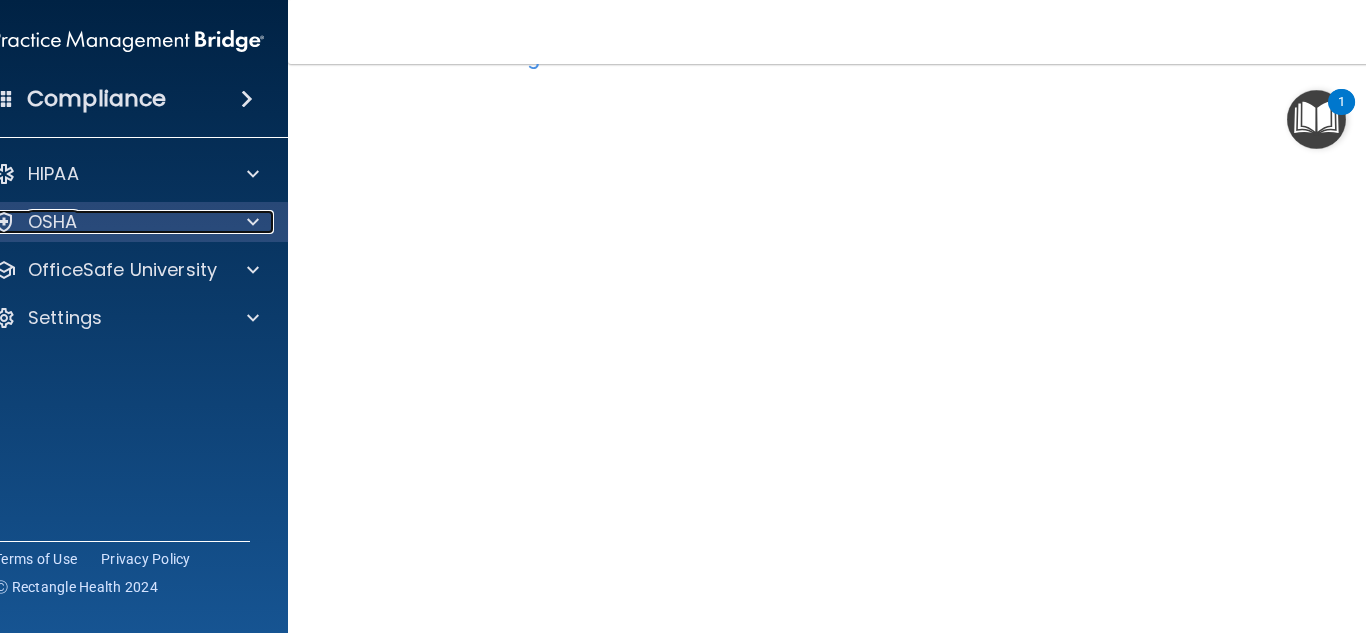 click on "OSHA" at bounding box center (101, 222) 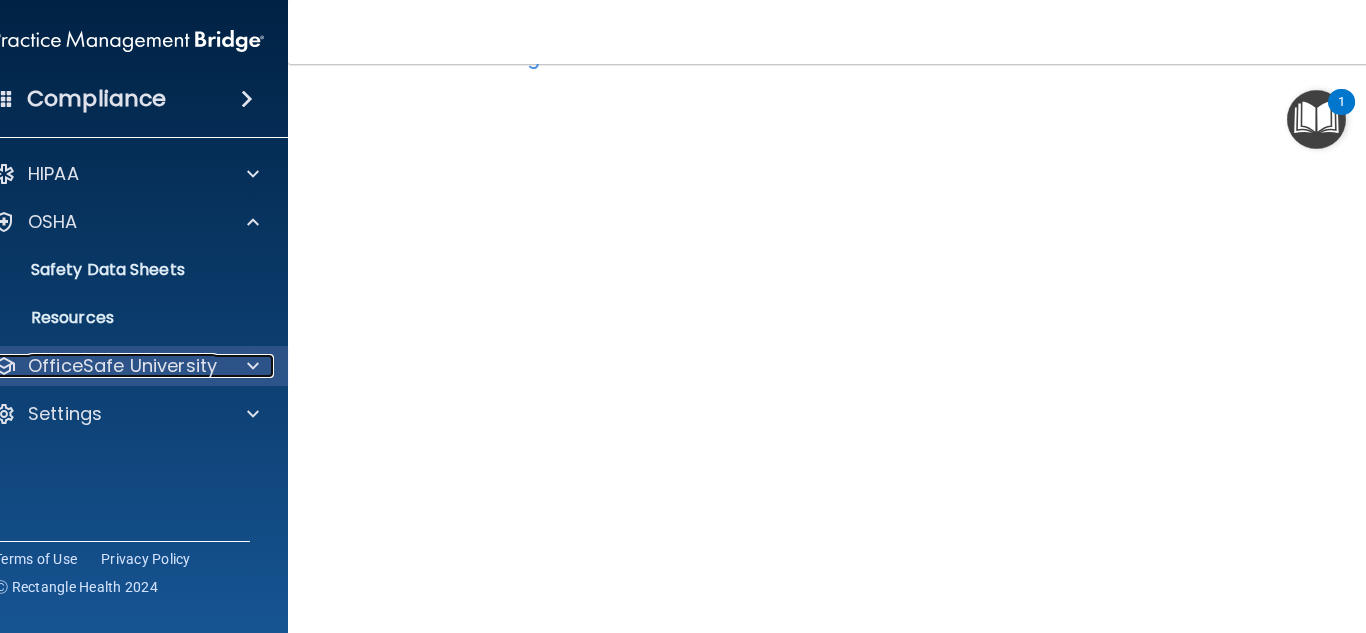 click on "OfficeSafe University" at bounding box center (122, 366) 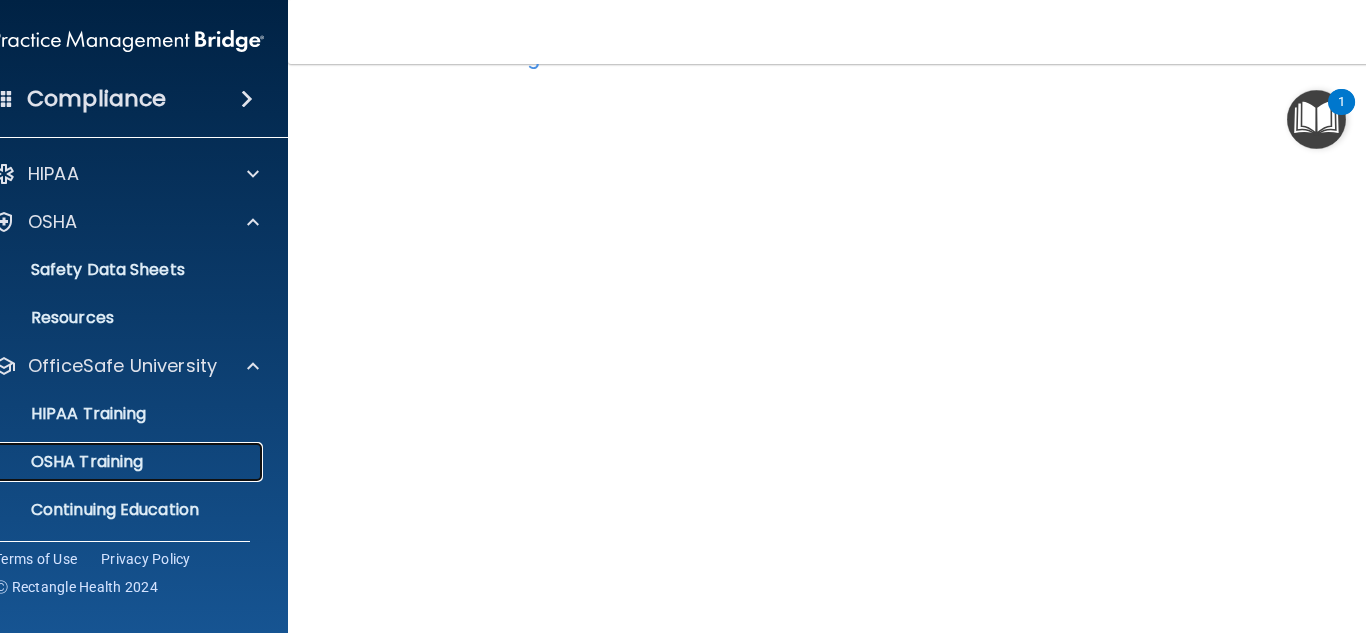 click on "OSHA Training" at bounding box center (62, 462) 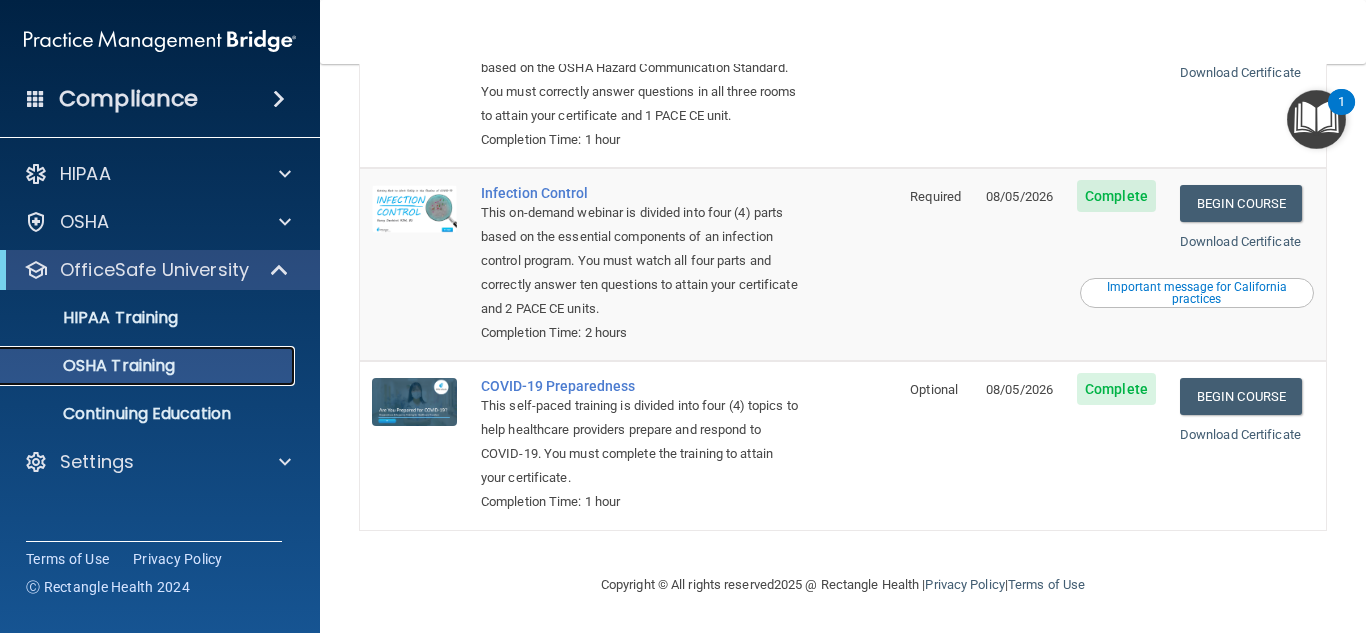 scroll, scrollTop: 0, scrollLeft: 0, axis: both 